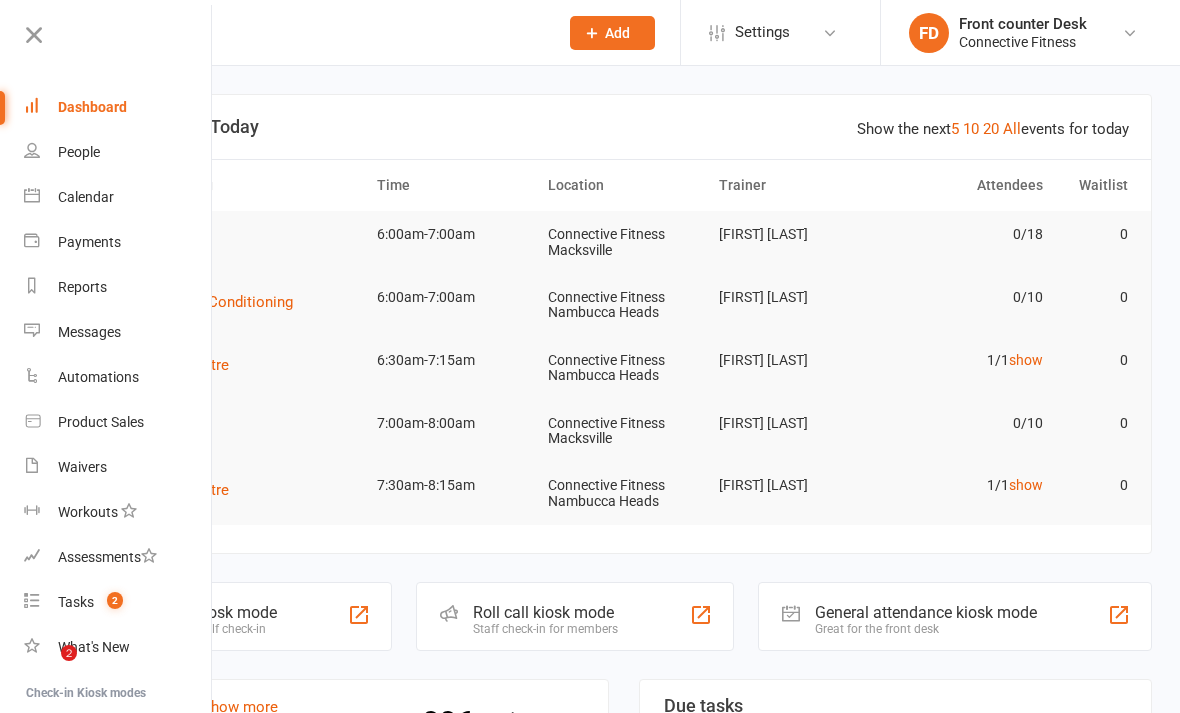 scroll, scrollTop: 0, scrollLeft: 0, axis: both 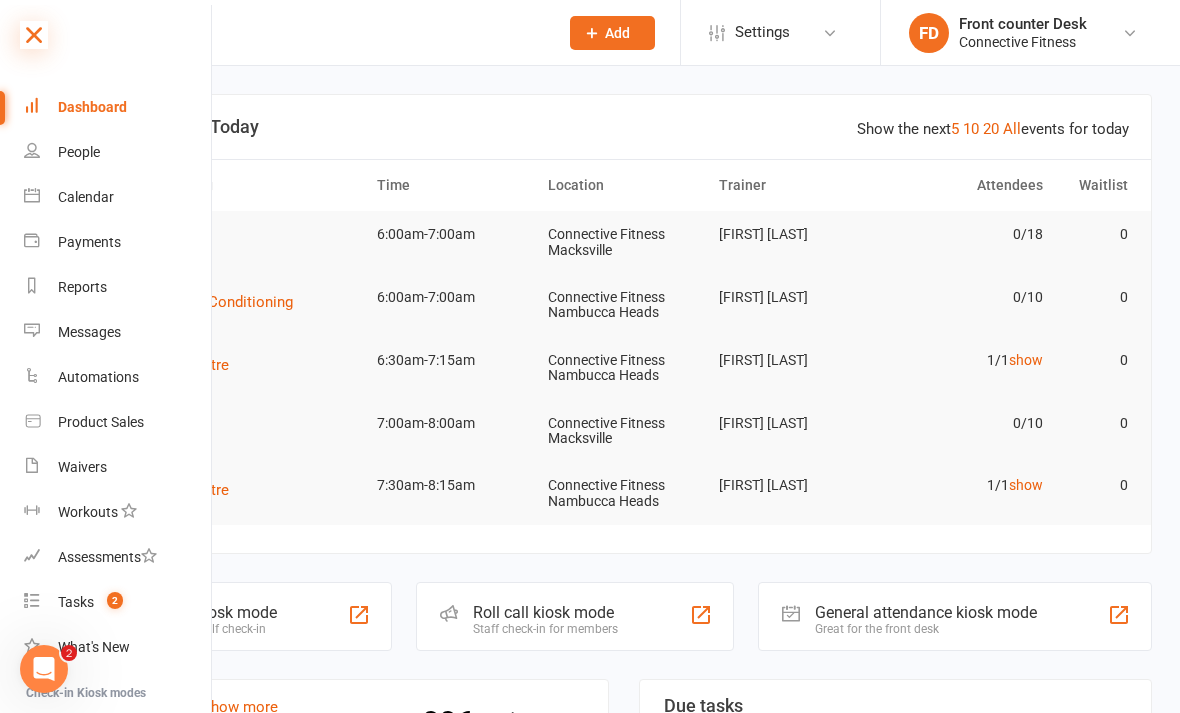 click at bounding box center (34, 35) 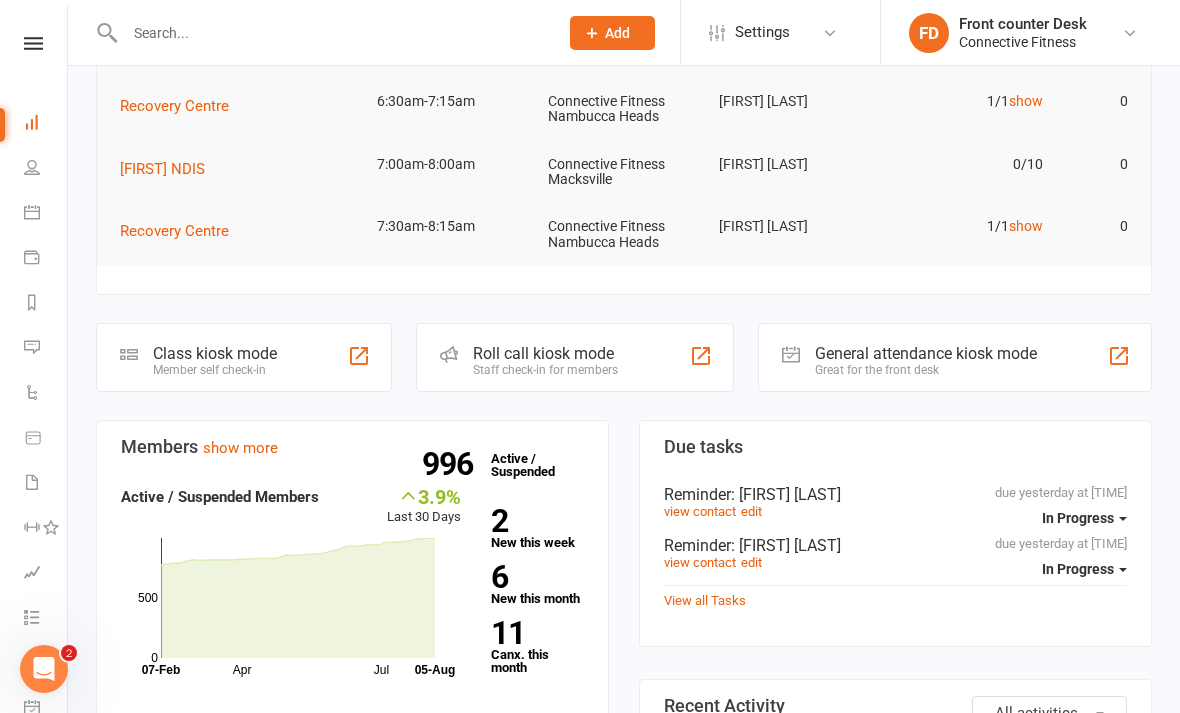 scroll, scrollTop: 202, scrollLeft: 0, axis: vertical 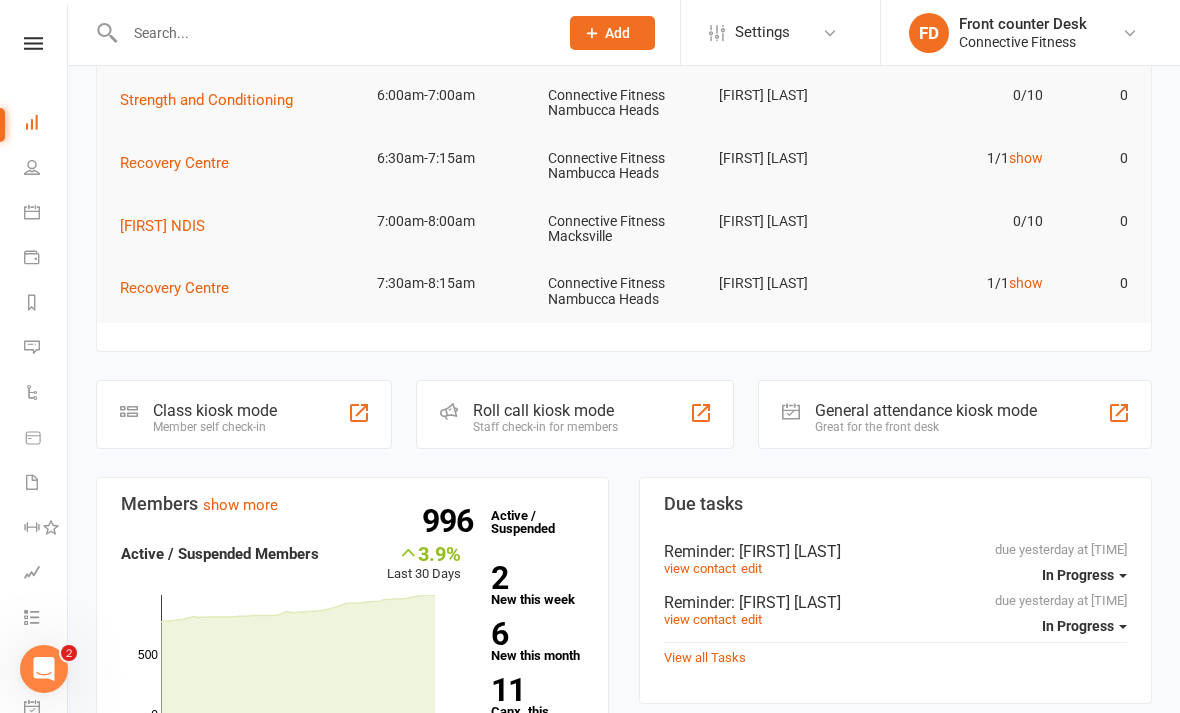 click at bounding box center [33, 43] 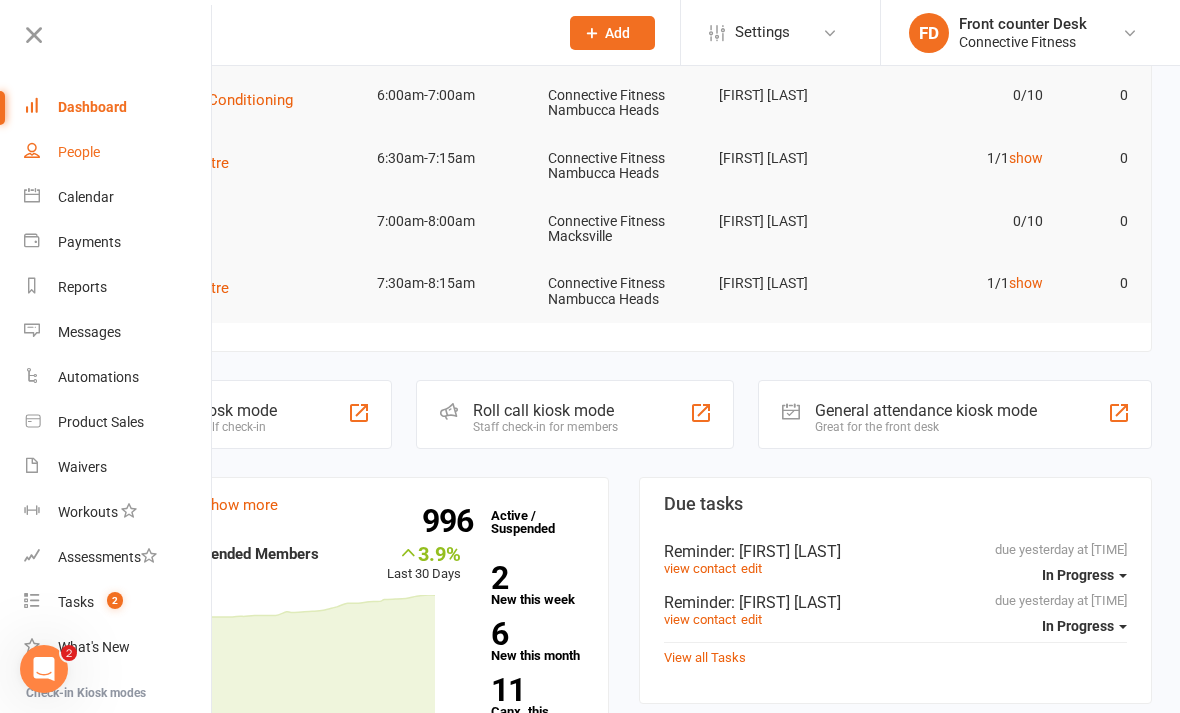 click on "People" at bounding box center [118, 152] 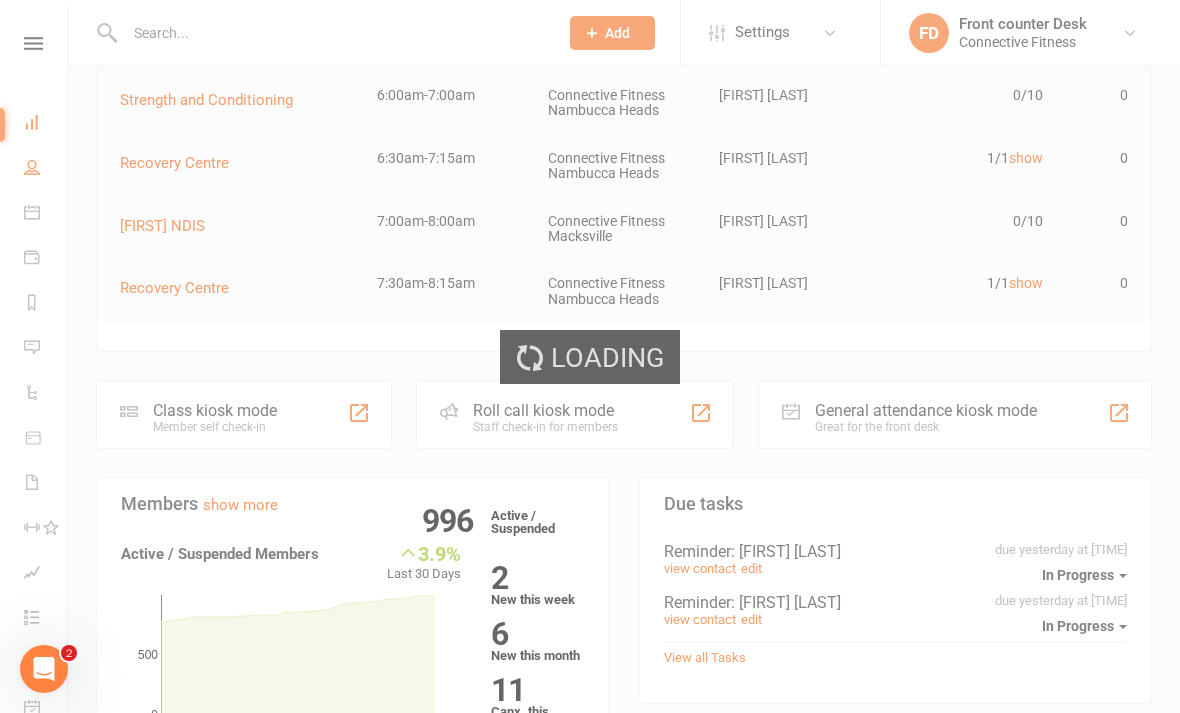 select on "100" 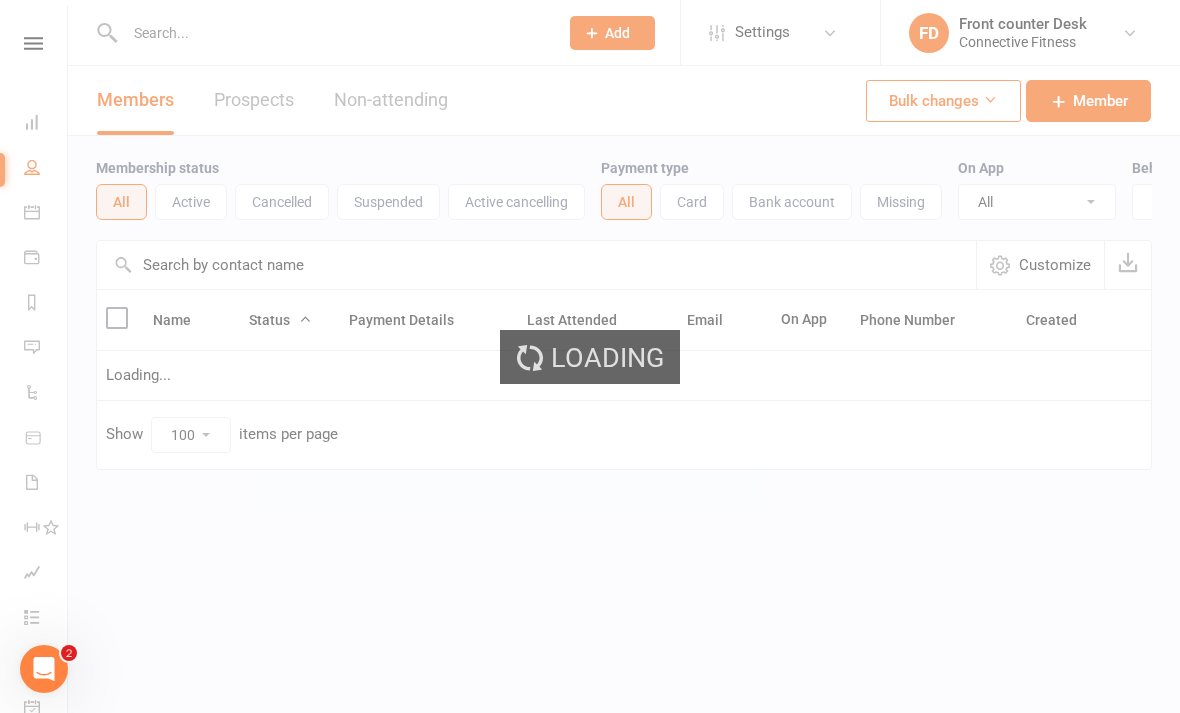 scroll, scrollTop: 0, scrollLeft: 0, axis: both 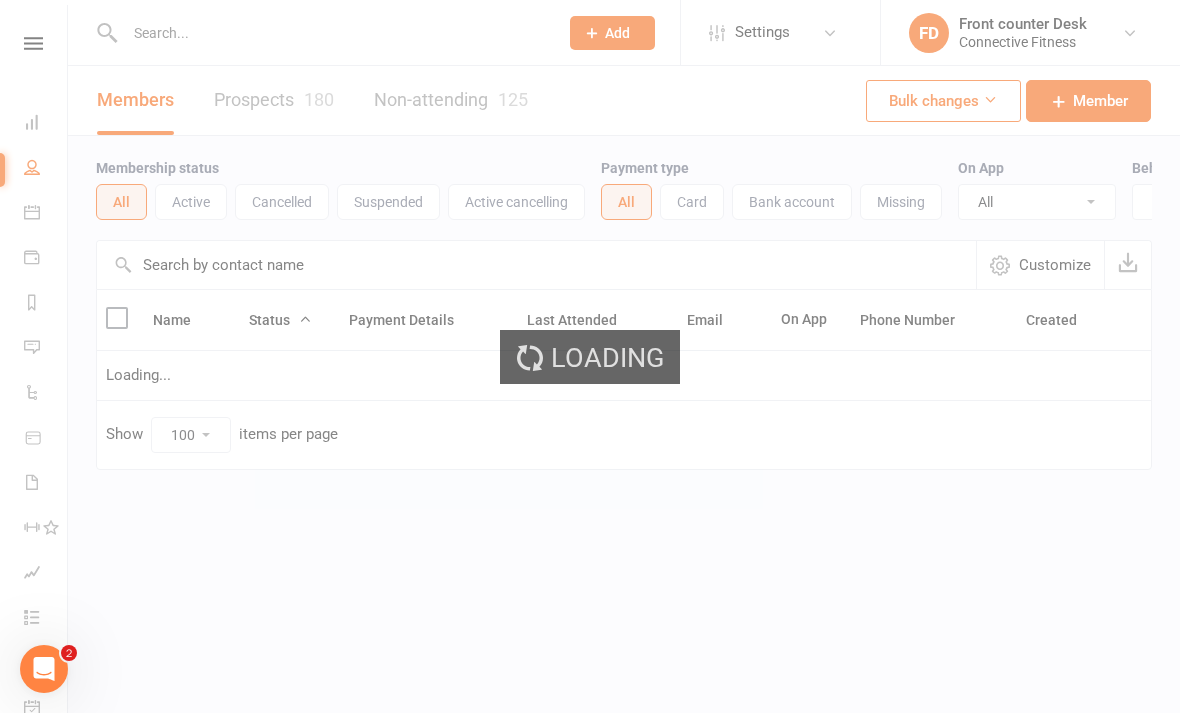 click at bounding box center [536, 265] 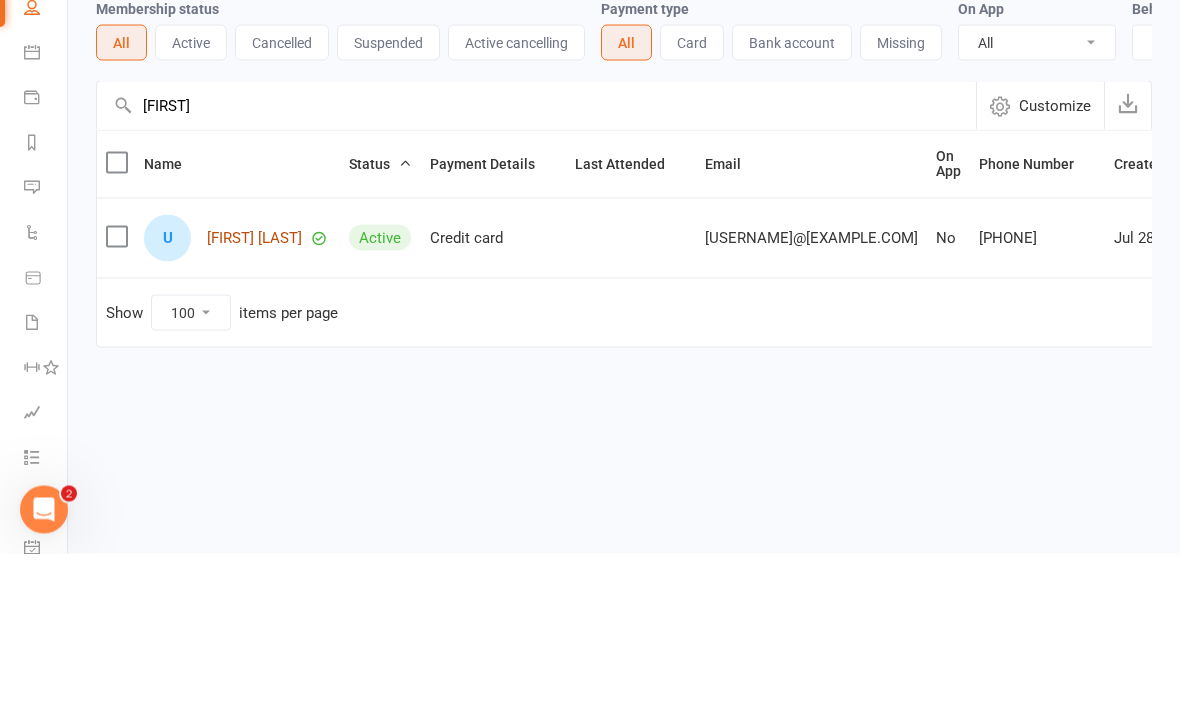 type on "[FIRST]" 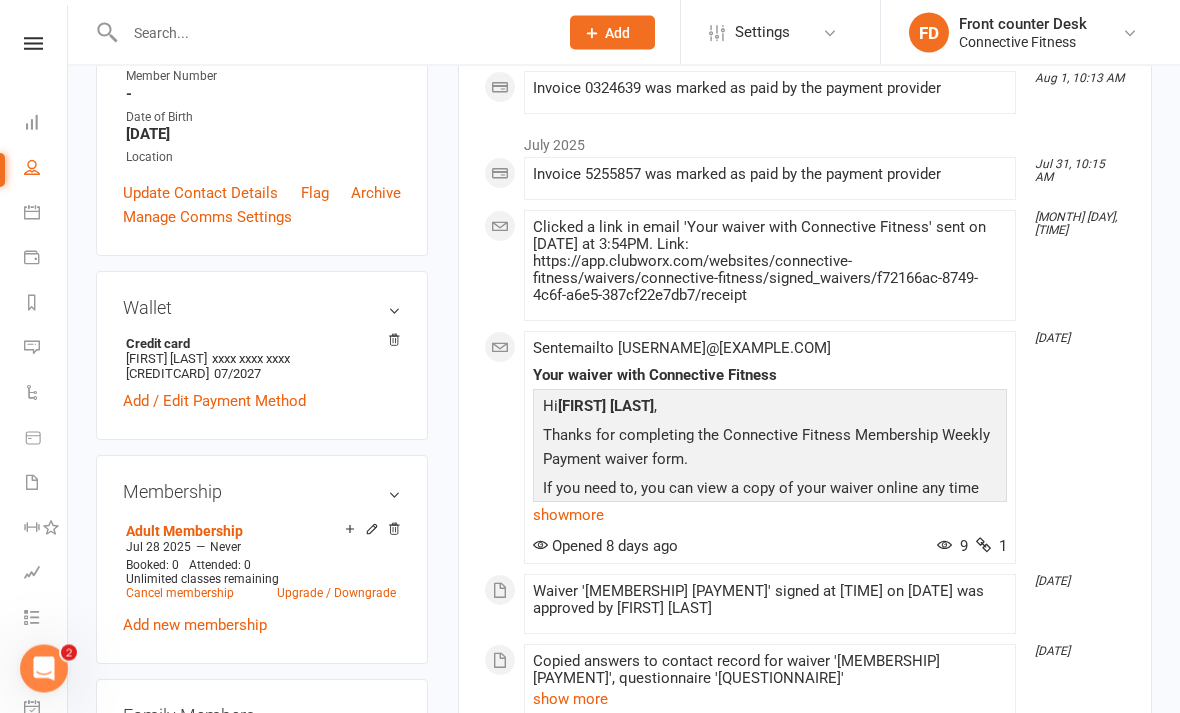scroll, scrollTop: 414, scrollLeft: 0, axis: vertical 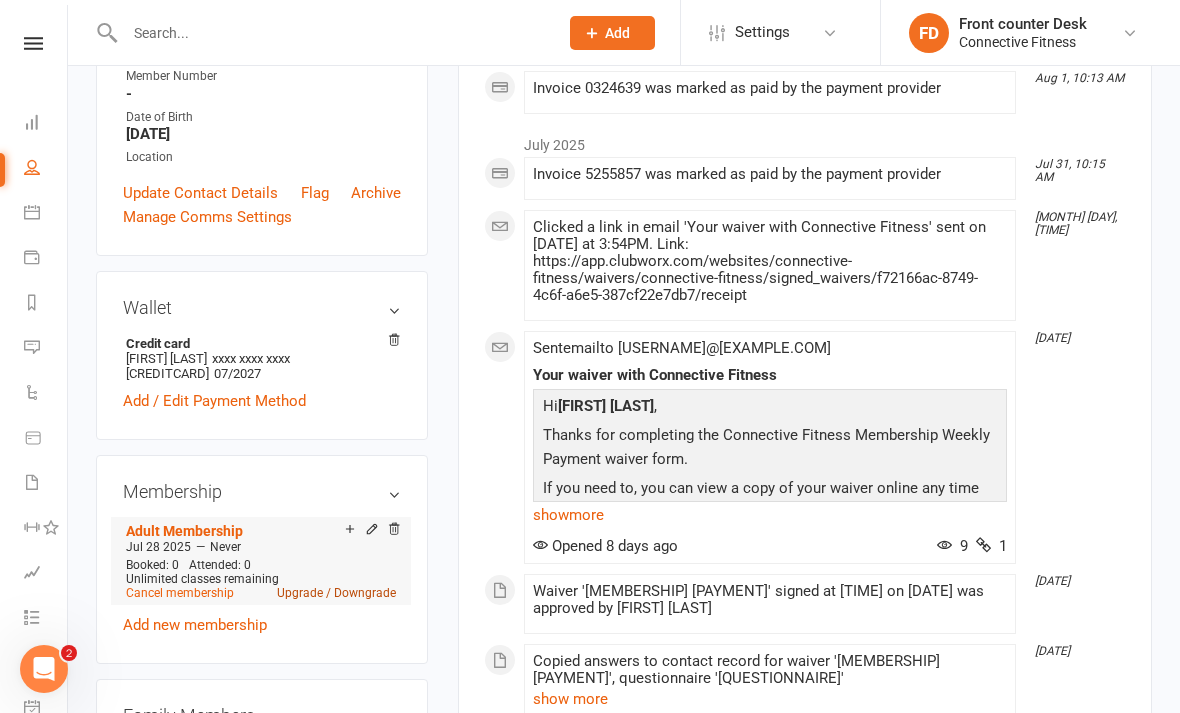 click on "Upgrade / Downgrade" at bounding box center (336, 593) 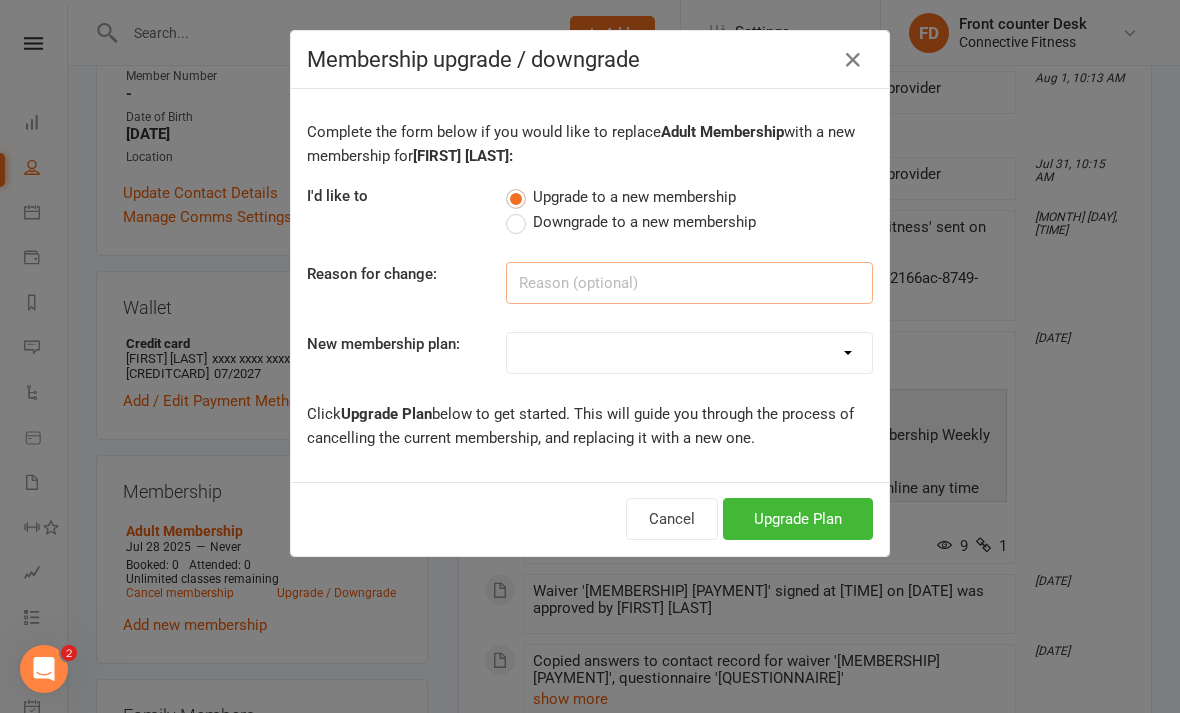 click at bounding box center (689, 283) 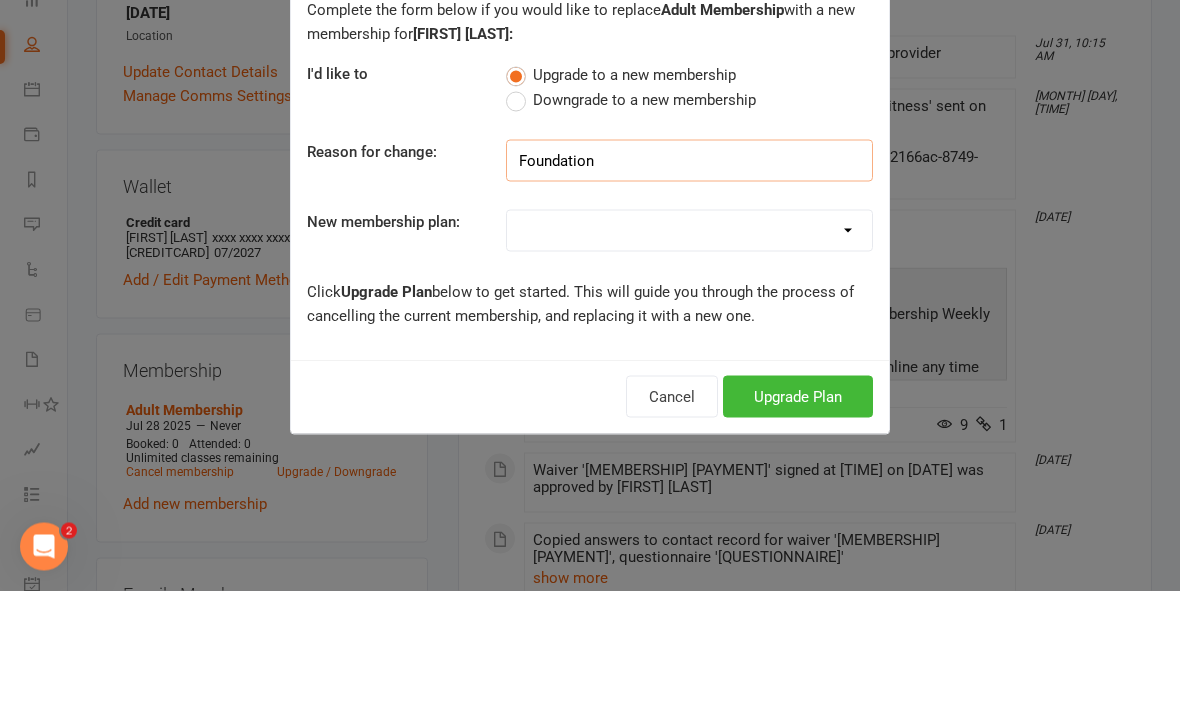 type on "Foundation" 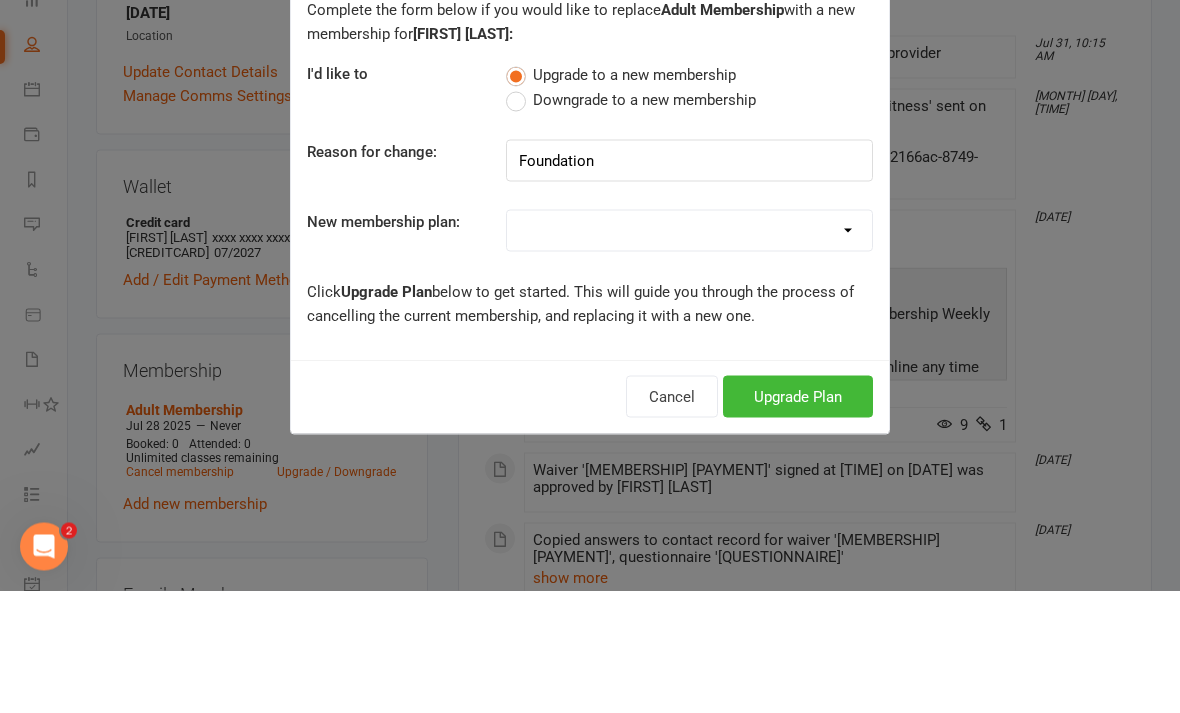 click on "[MEMBERSHIP OPTIONS]" at bounding box center (689, 353) 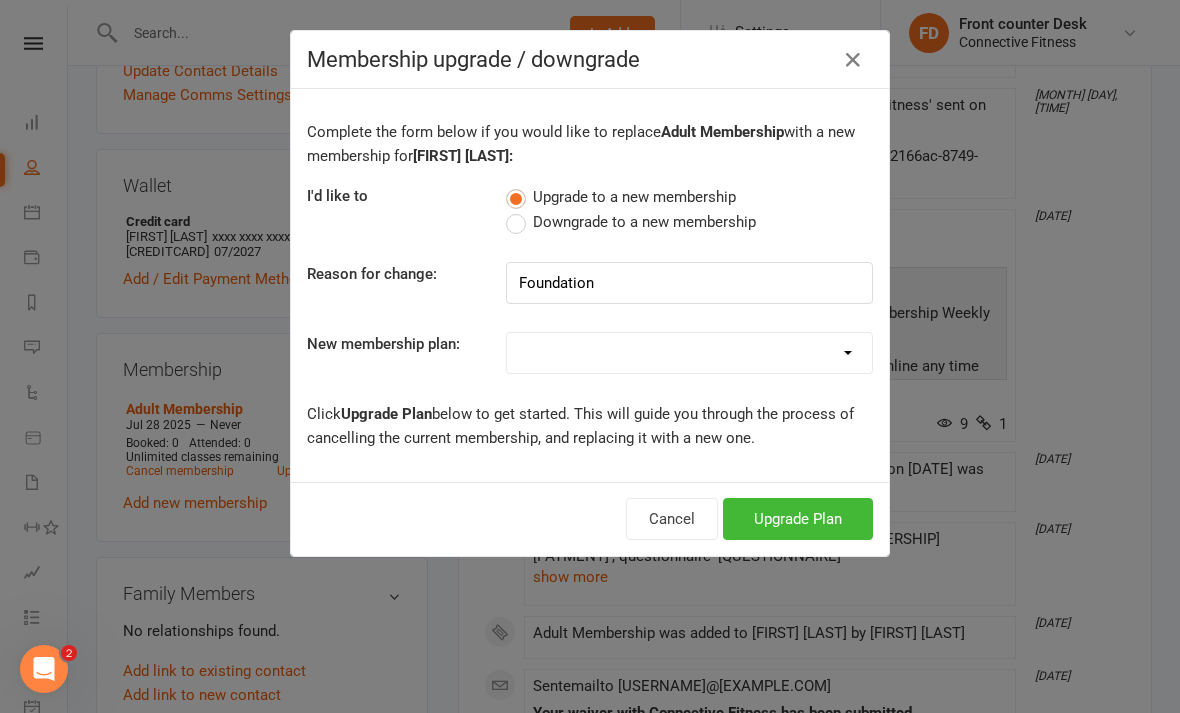 select on "19" 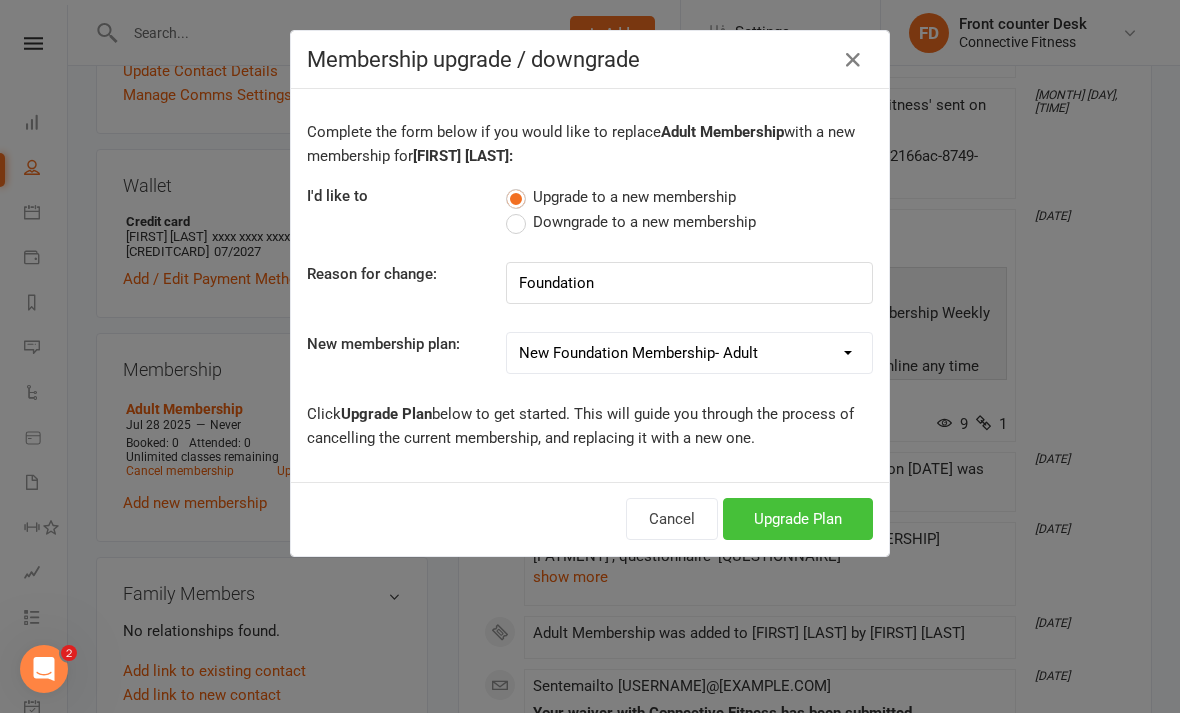 click on "Upgrade Plan" at bounding box center (798, 519) 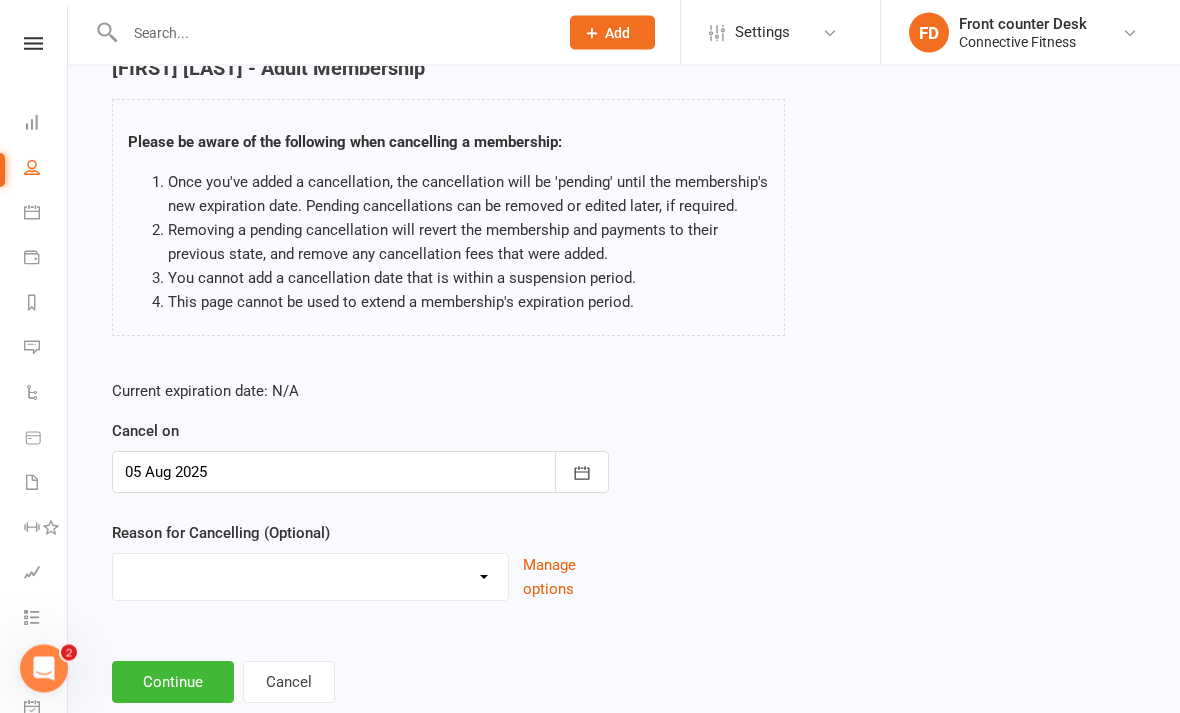 scroll, scrollTop: 103, scrollLeft: 0, axis: vertical 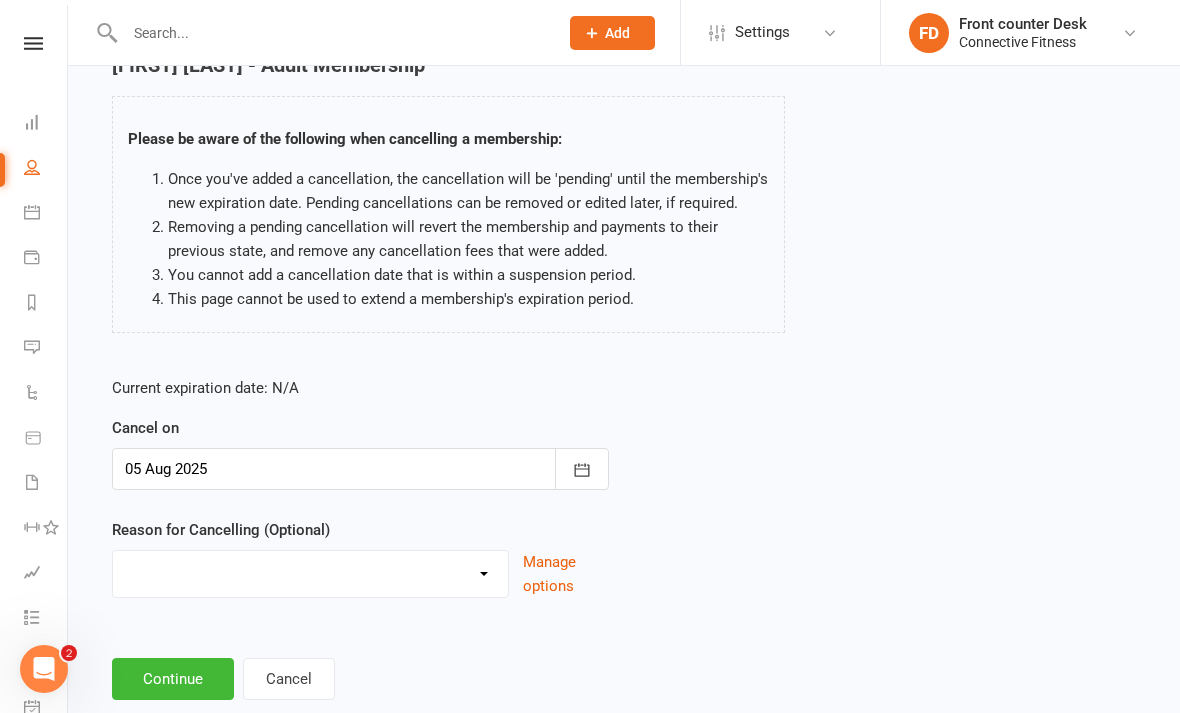 click on "Holiday Injury Member request at Facility  Member request Via email Member request via messenger Moved Away None Payment  Not using  Other reason" at bounding box center (310, 571) 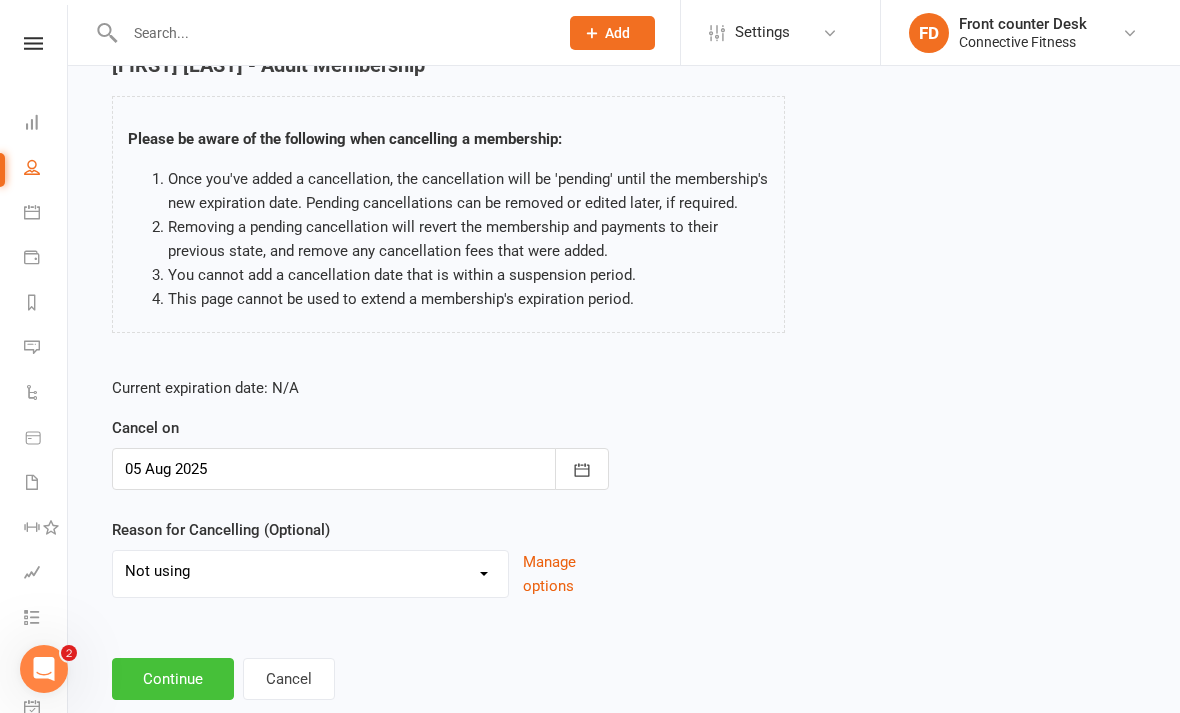 click on "Continue" at bounding box center [173, 679] 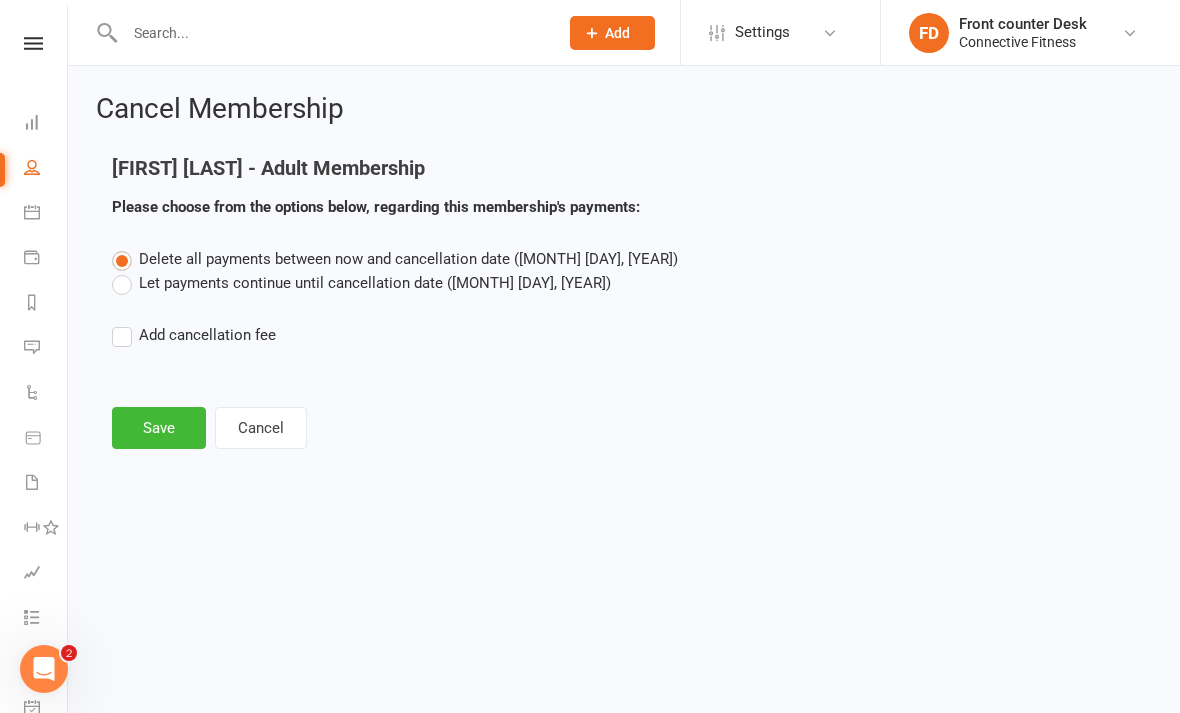click on "Membership for [FIRST] [LAST]: [OPTIONS]" at bounding box center (624, 303) 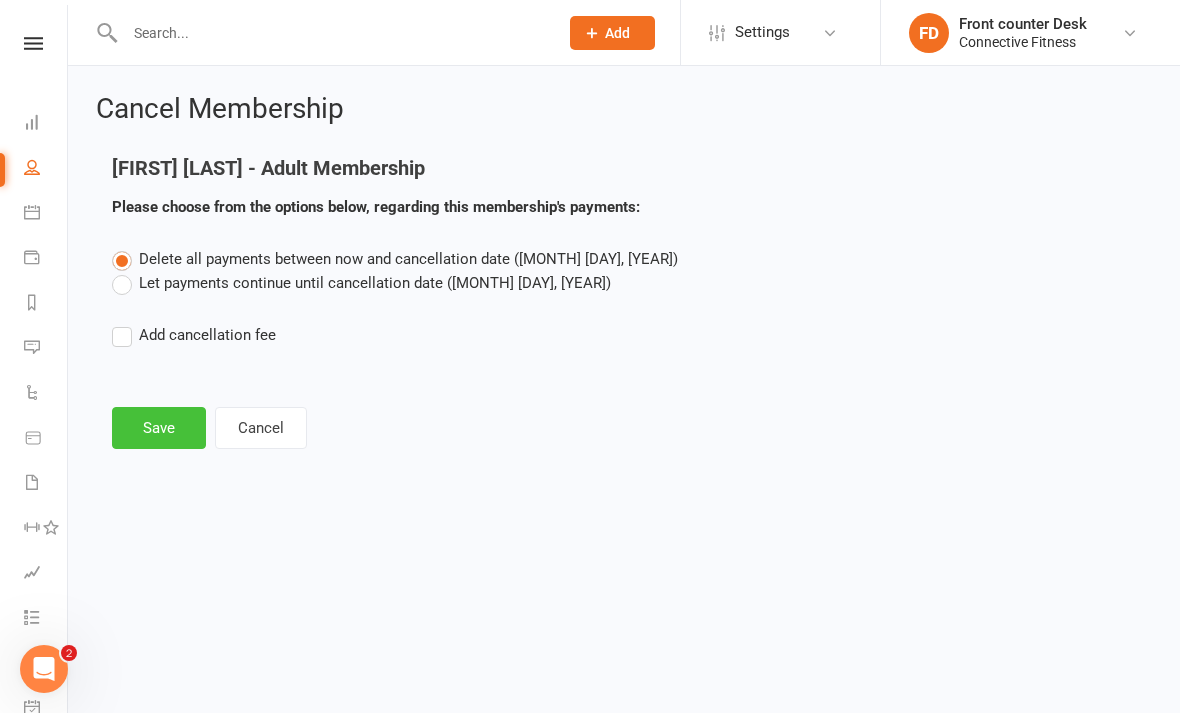 click on "Save" at bounding box center [159, 428] 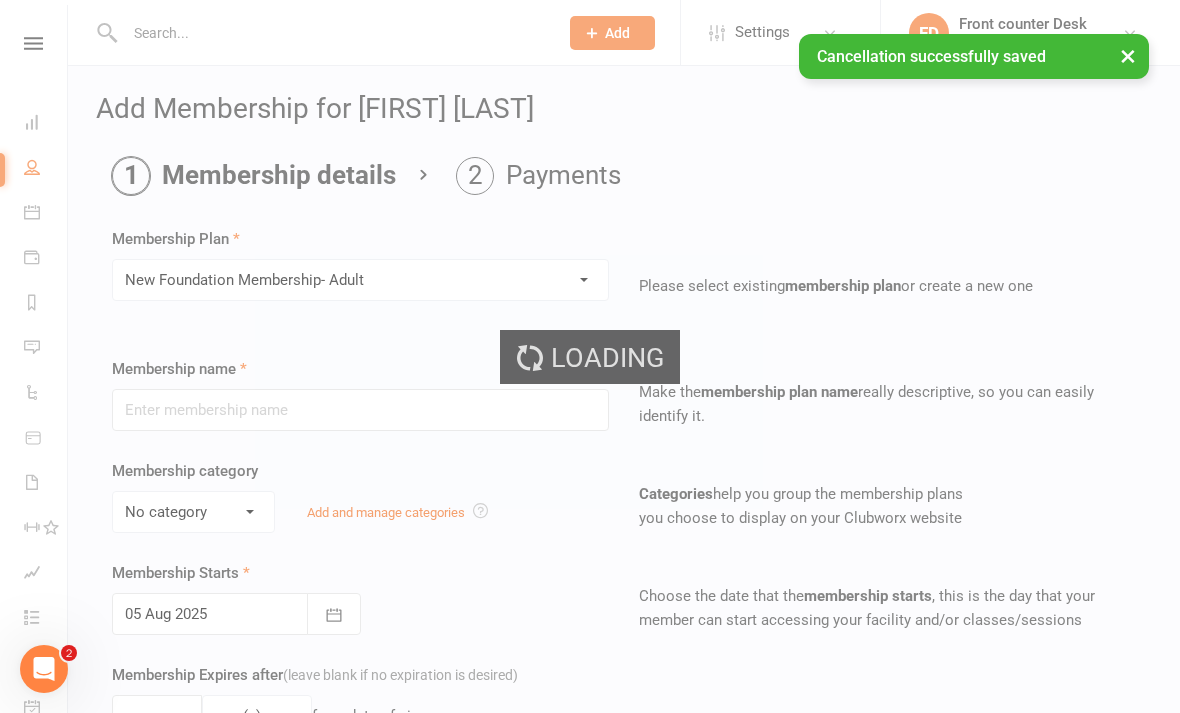 type on "New Foundation Membership- Adult" 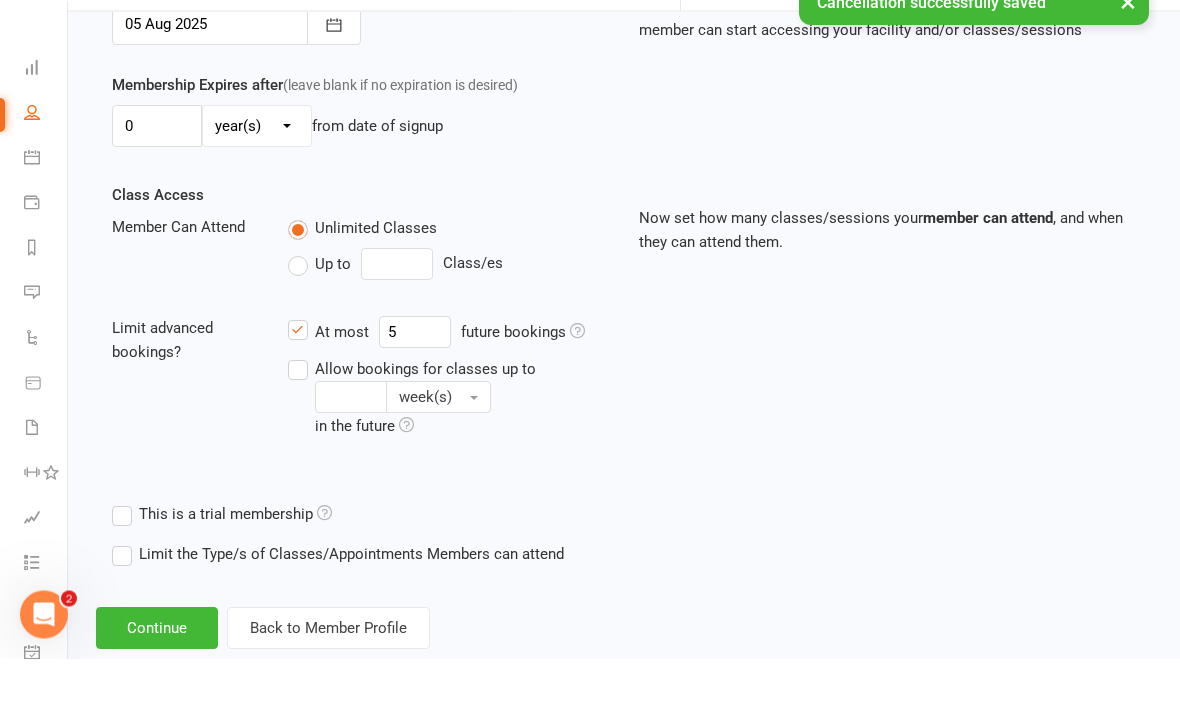 scroll, scrollTop: 535, scrollLeft: 0, axis: vertical 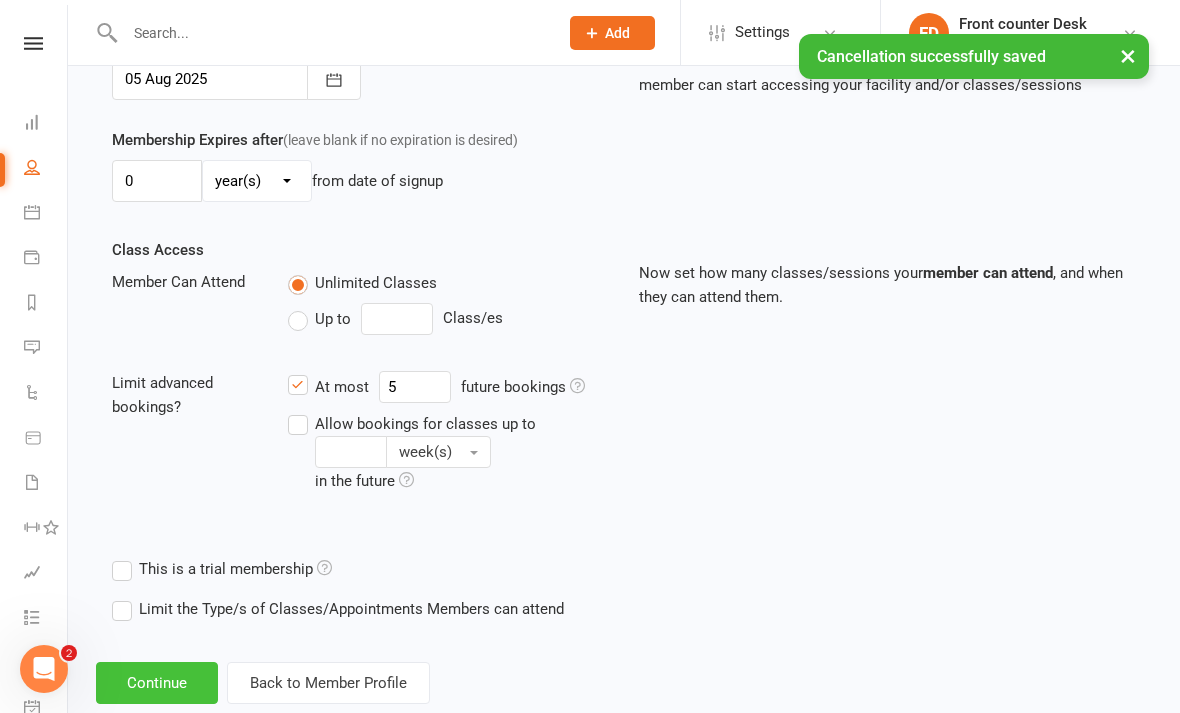 click on "Continue" at bounding box center (157, 683) 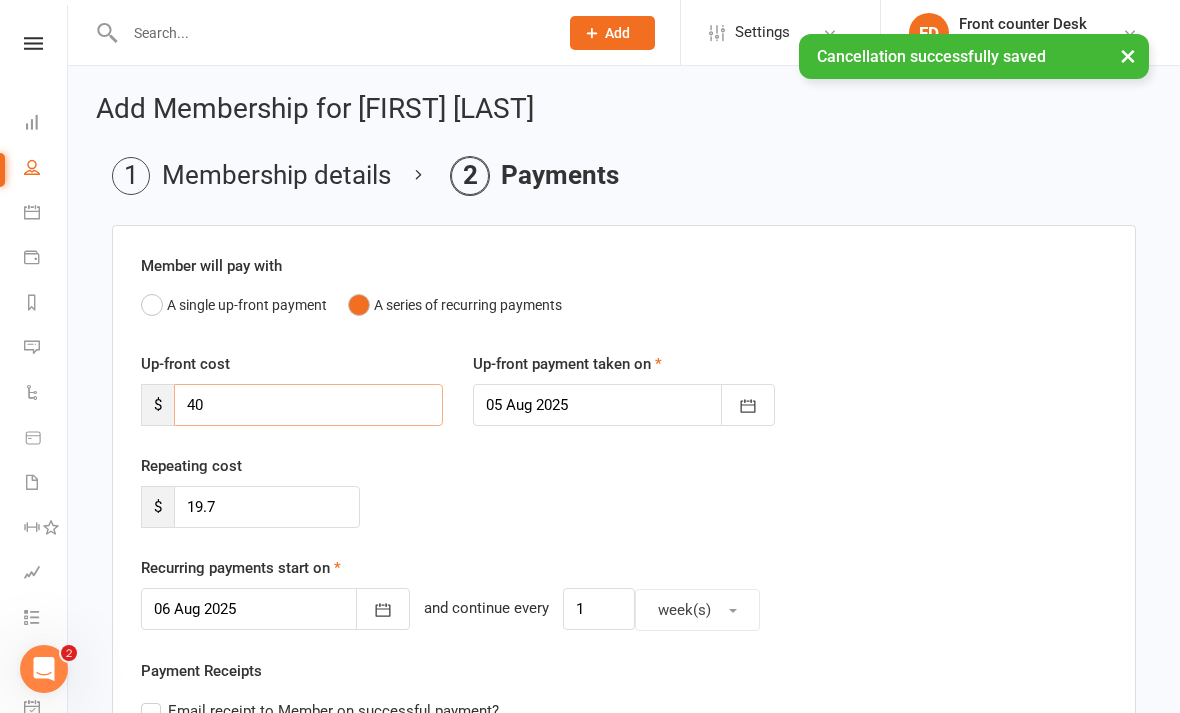 click on "40" at bounding box center (308, 405) 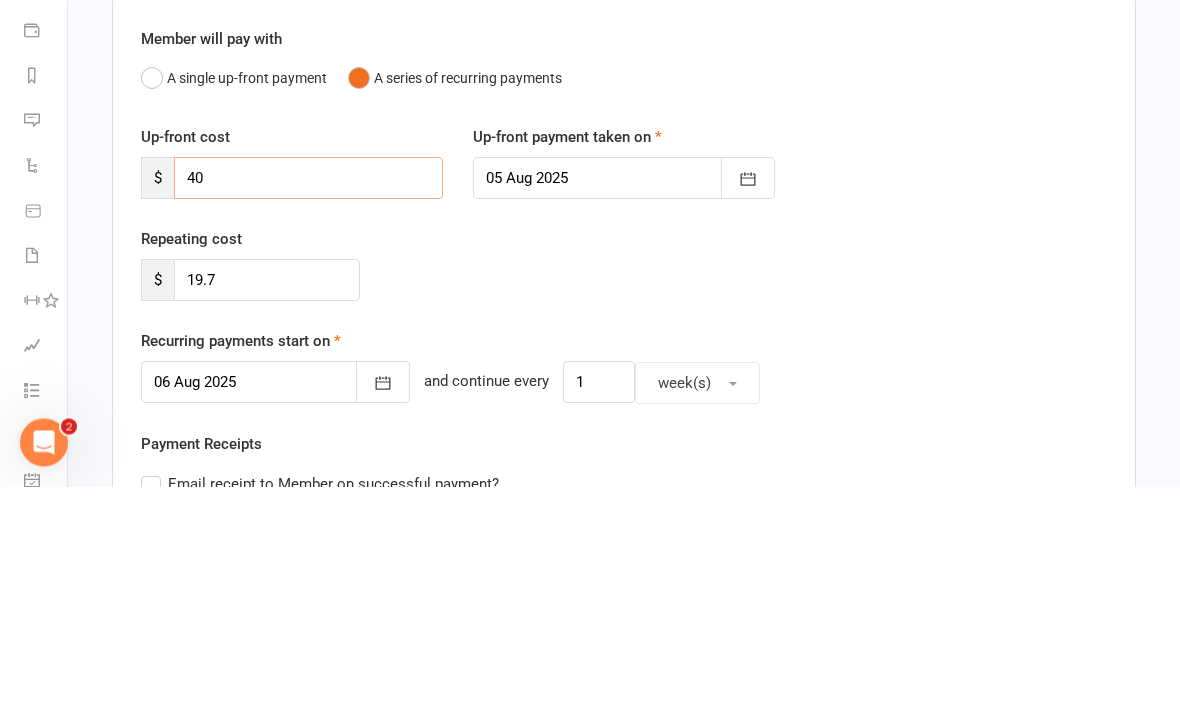 type on "4" 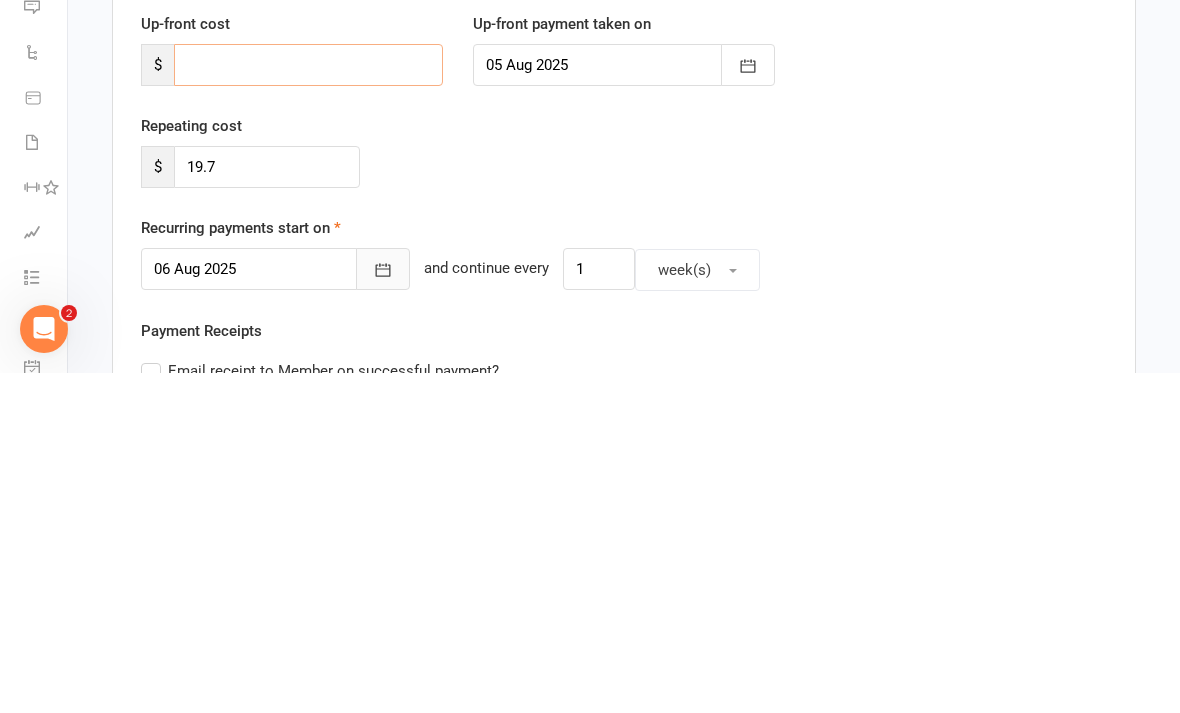 type 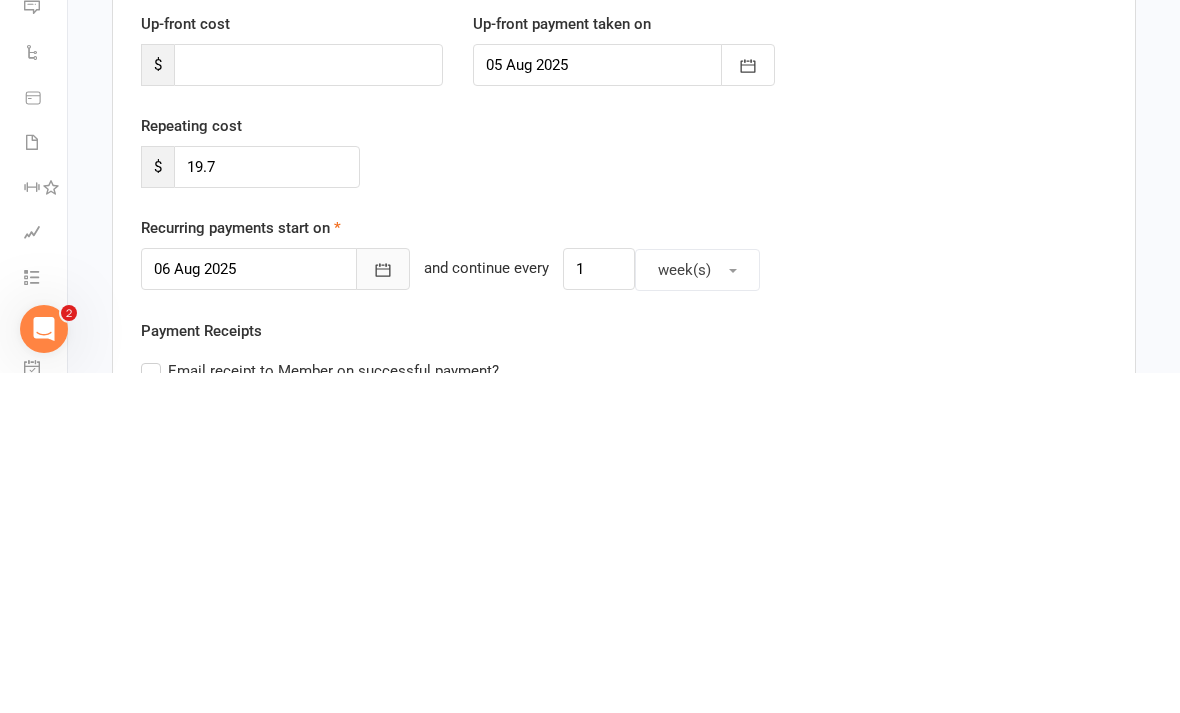 click at bounding box center [383, 609] 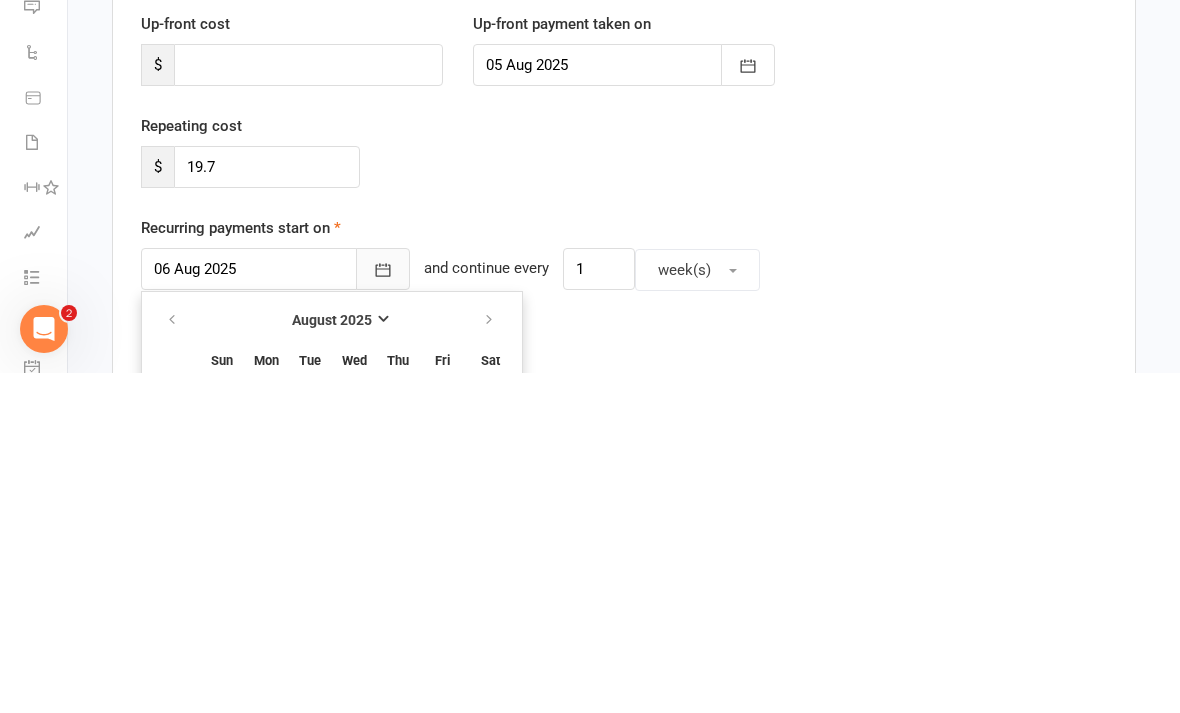 scroll, scrollTop: 590, scrollLeft: 0, axis: vertical 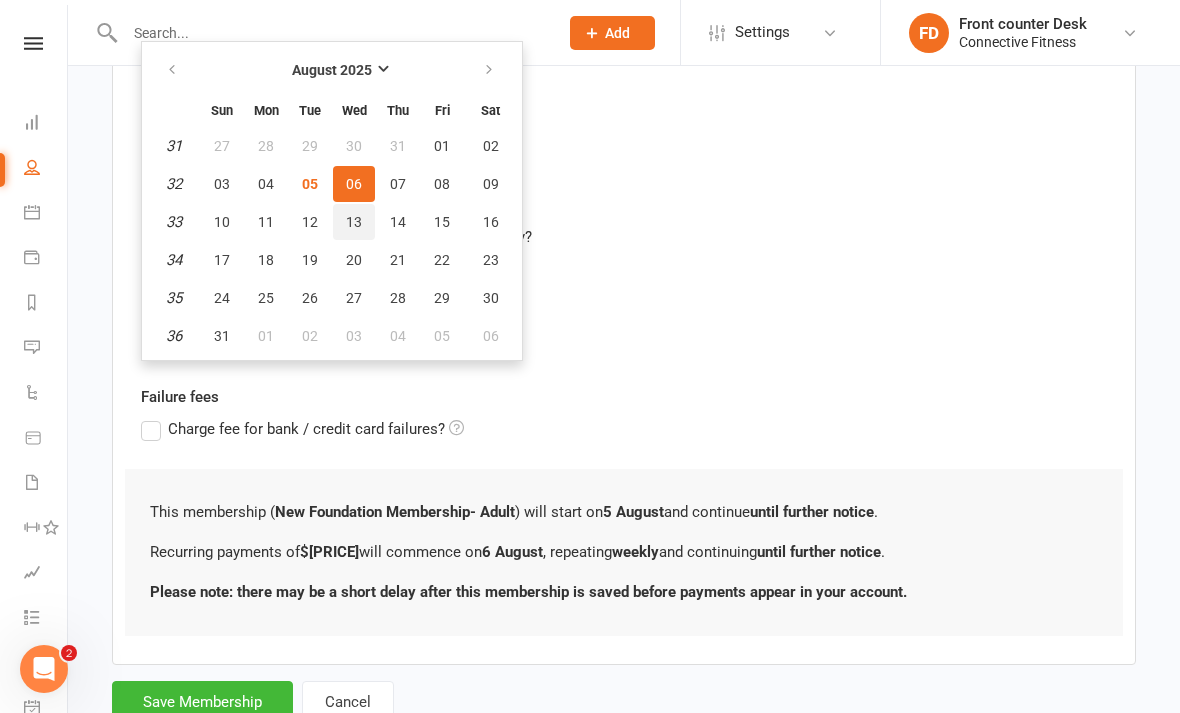 click on "13" at bounding box center (354, 222) 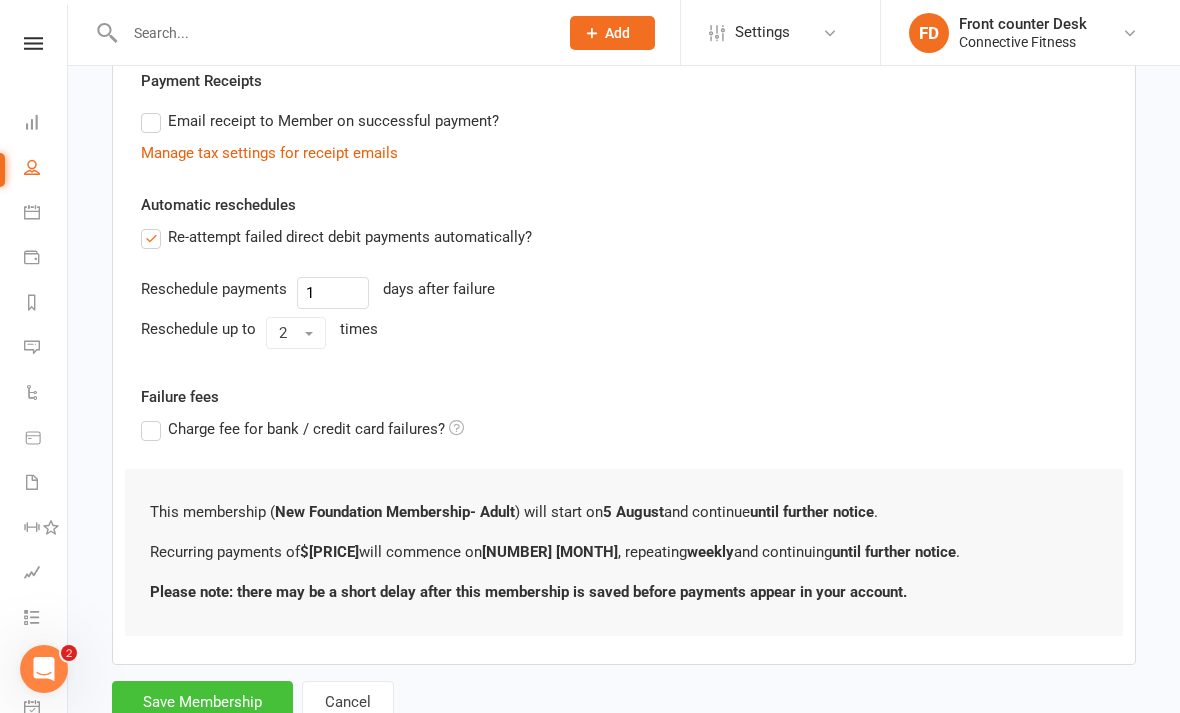 click on "Save Membership" at bounding box center (202, 702) 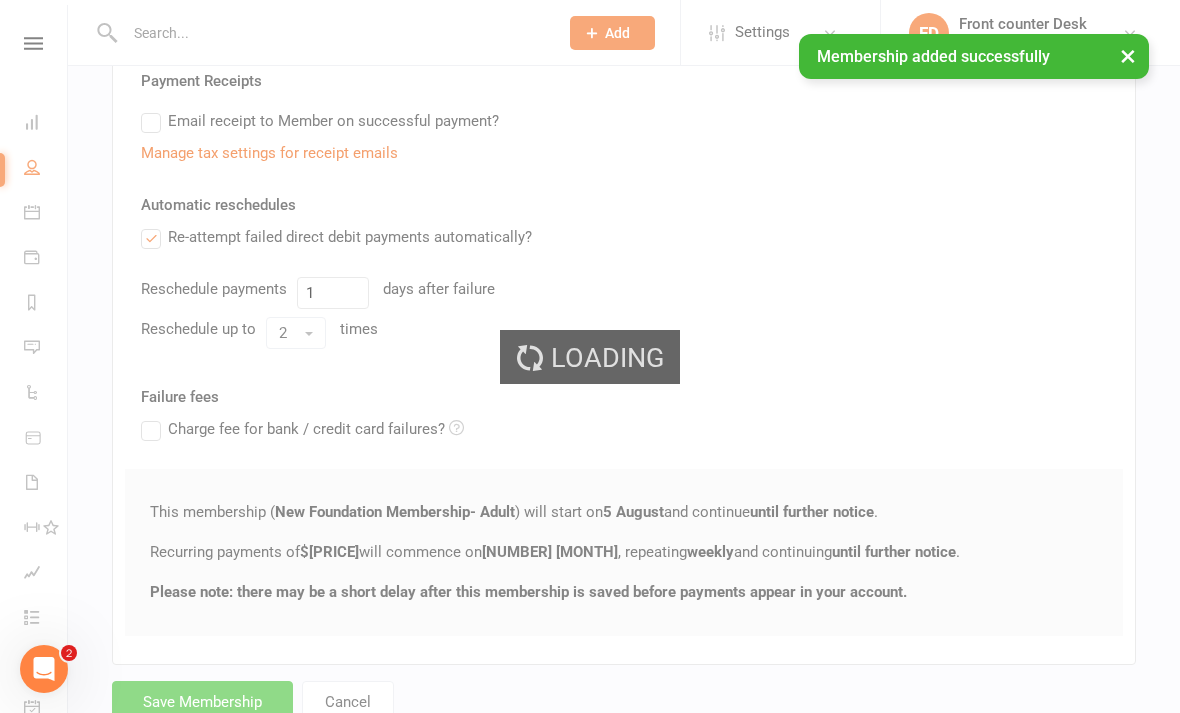 scroll, scrollTop: 0, scrollLeft: 0, axis: both 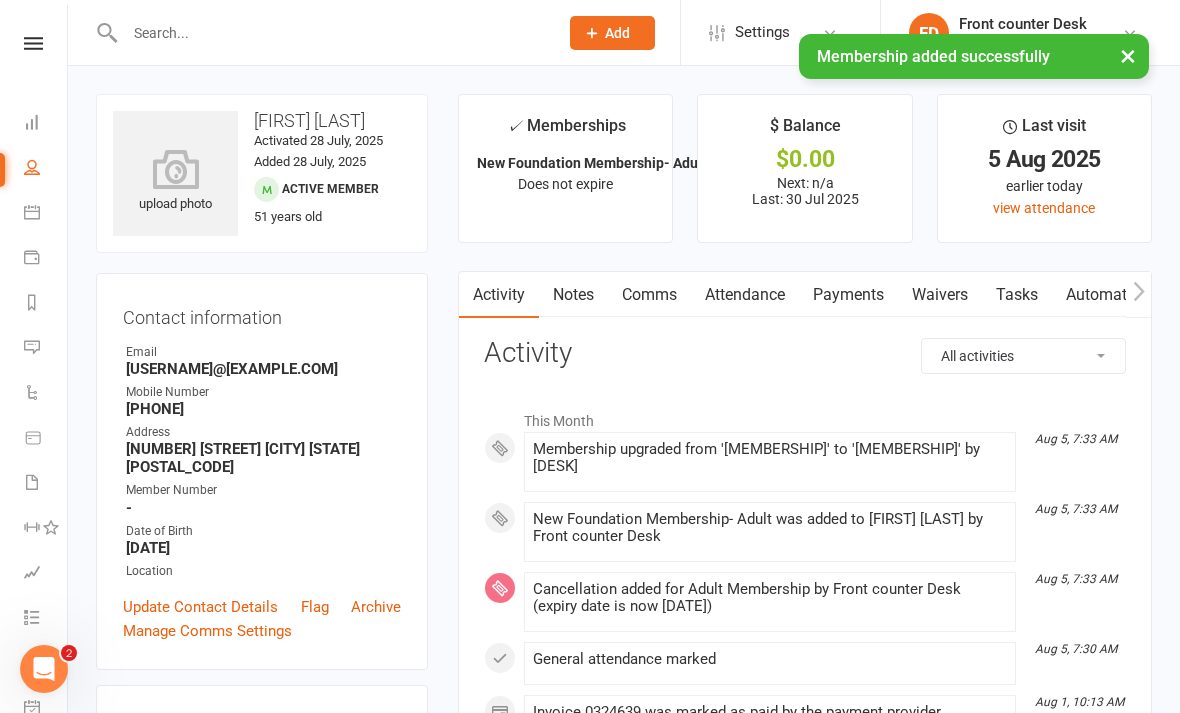 click on "Payments" at bounding box center [848, 295] 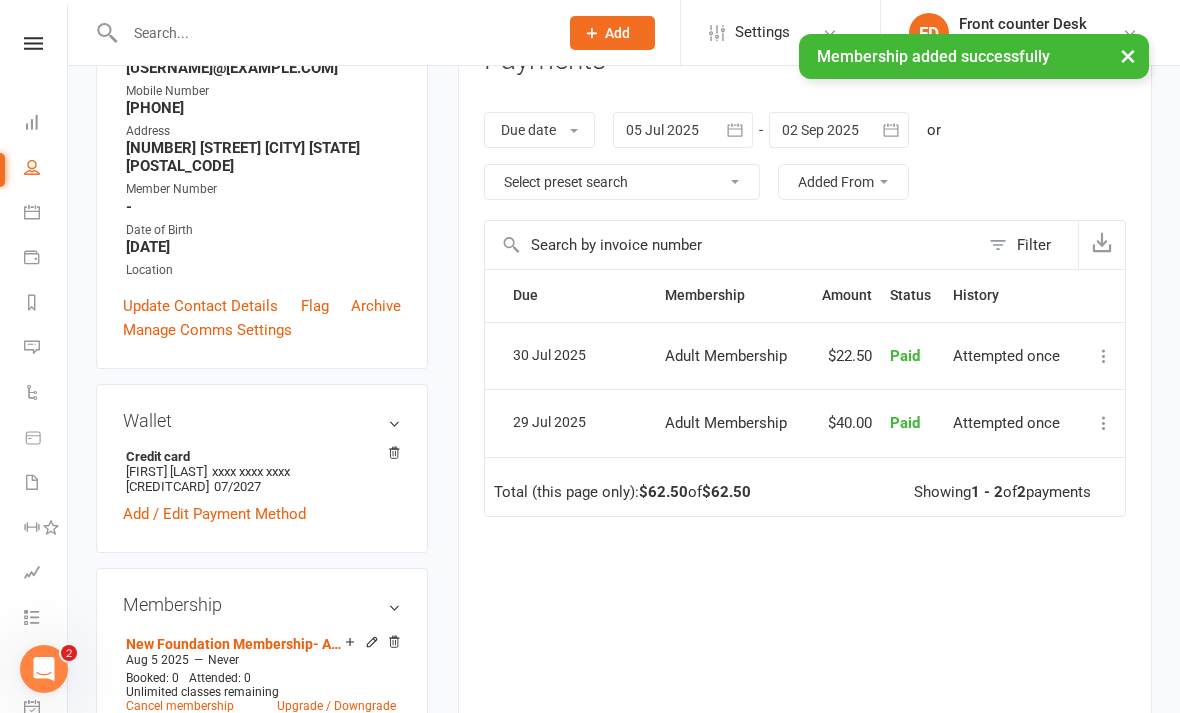scroll, scrollTop: 232, scrollLeft: 0, axis: vertical 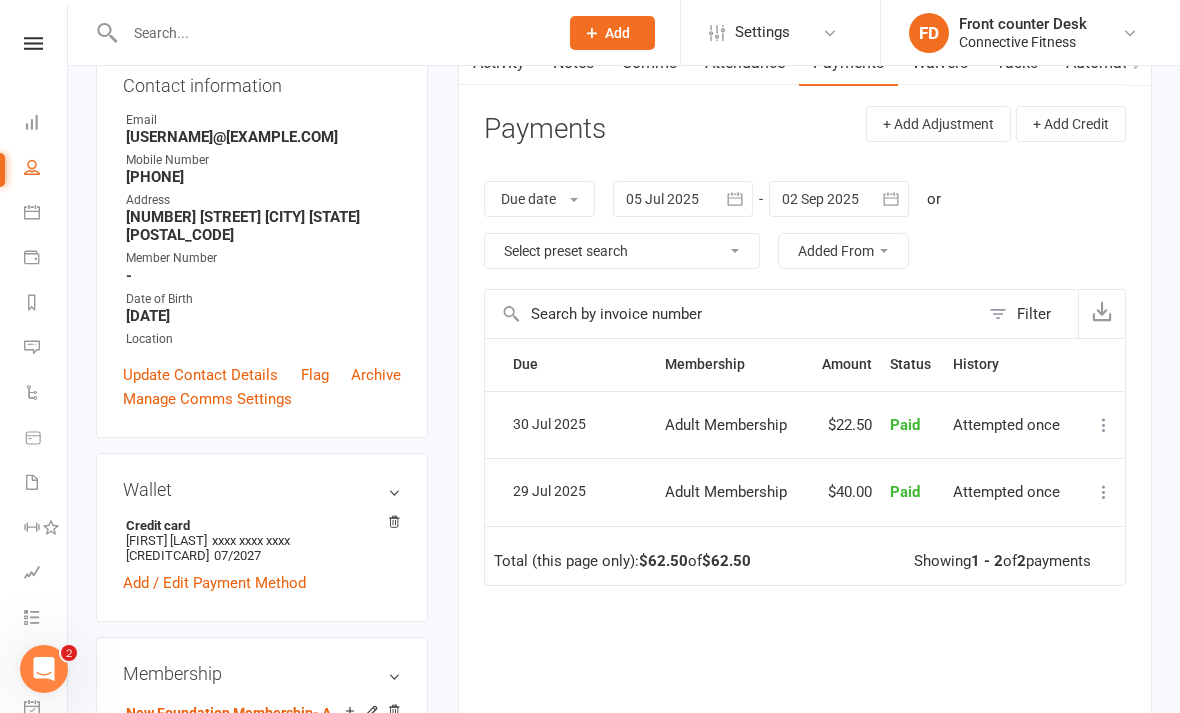 click at bounding box center (33, 43) 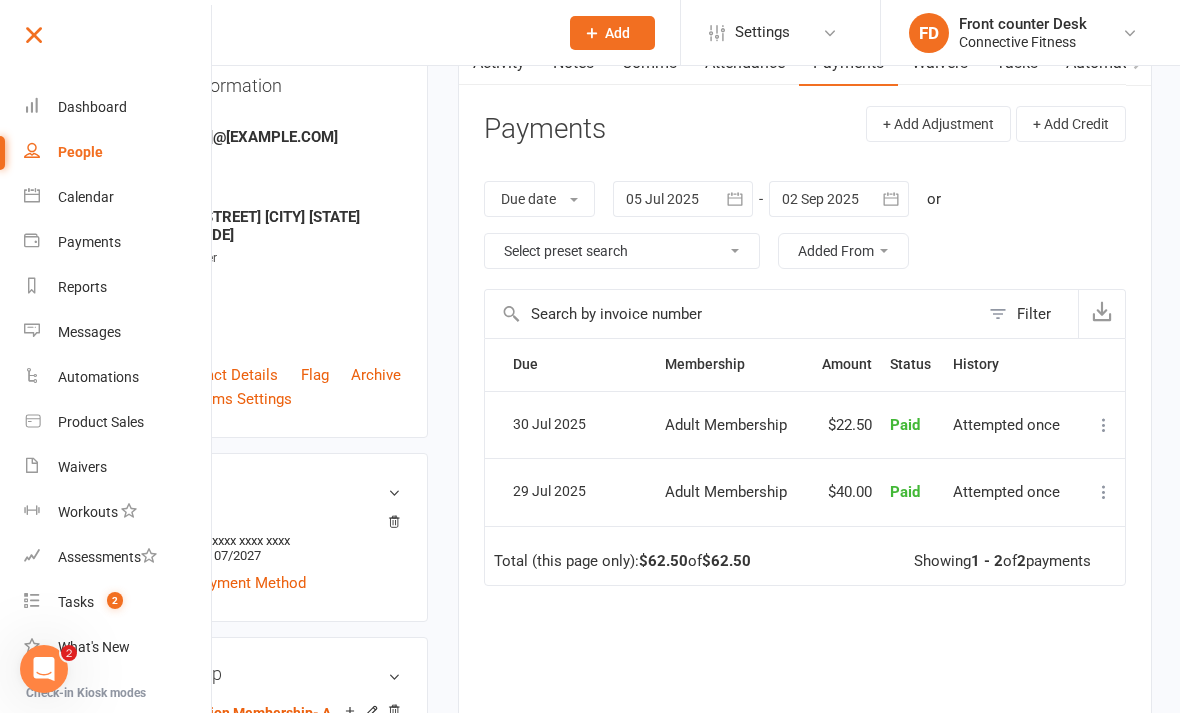 click at bounding box center [116, 42] 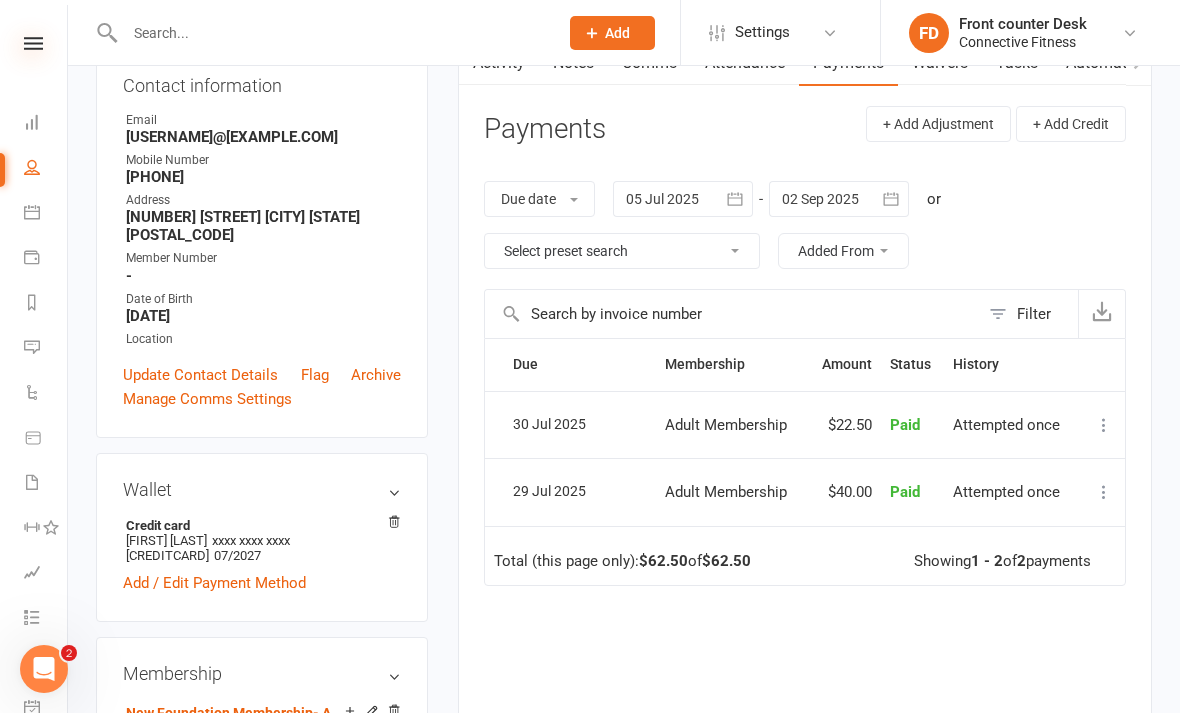 click at bounding box center (33, 43) 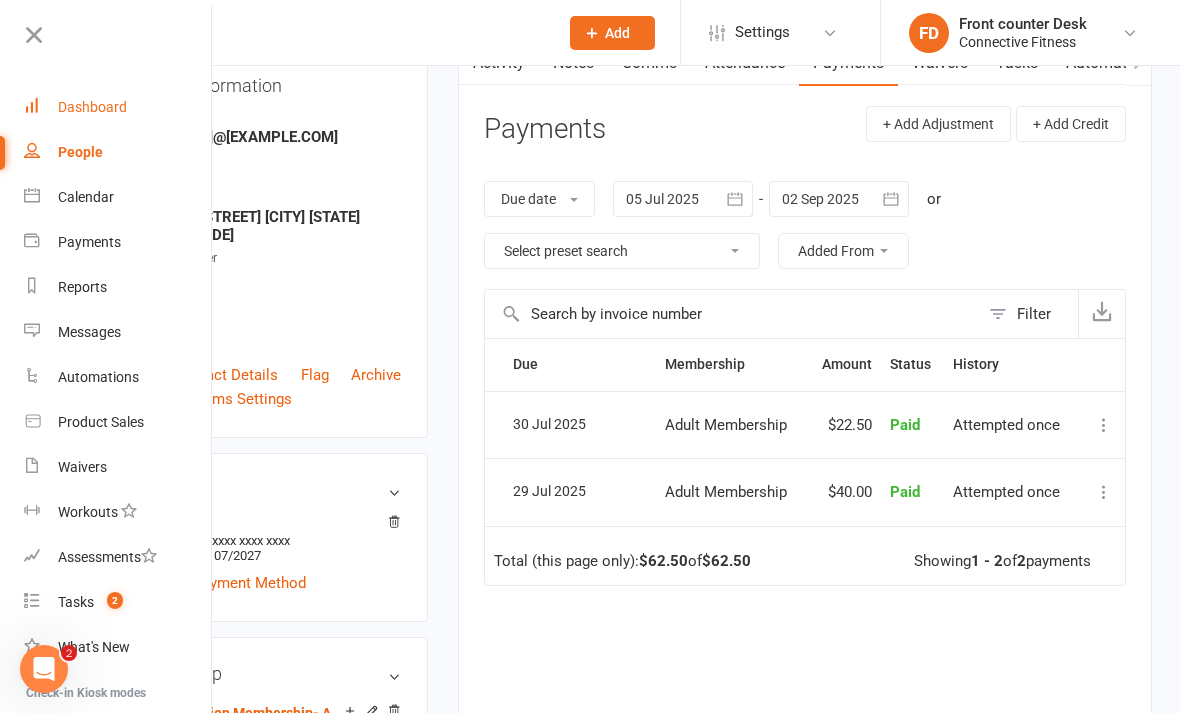 click on "Dashboard" at bounding box center (118, 107) 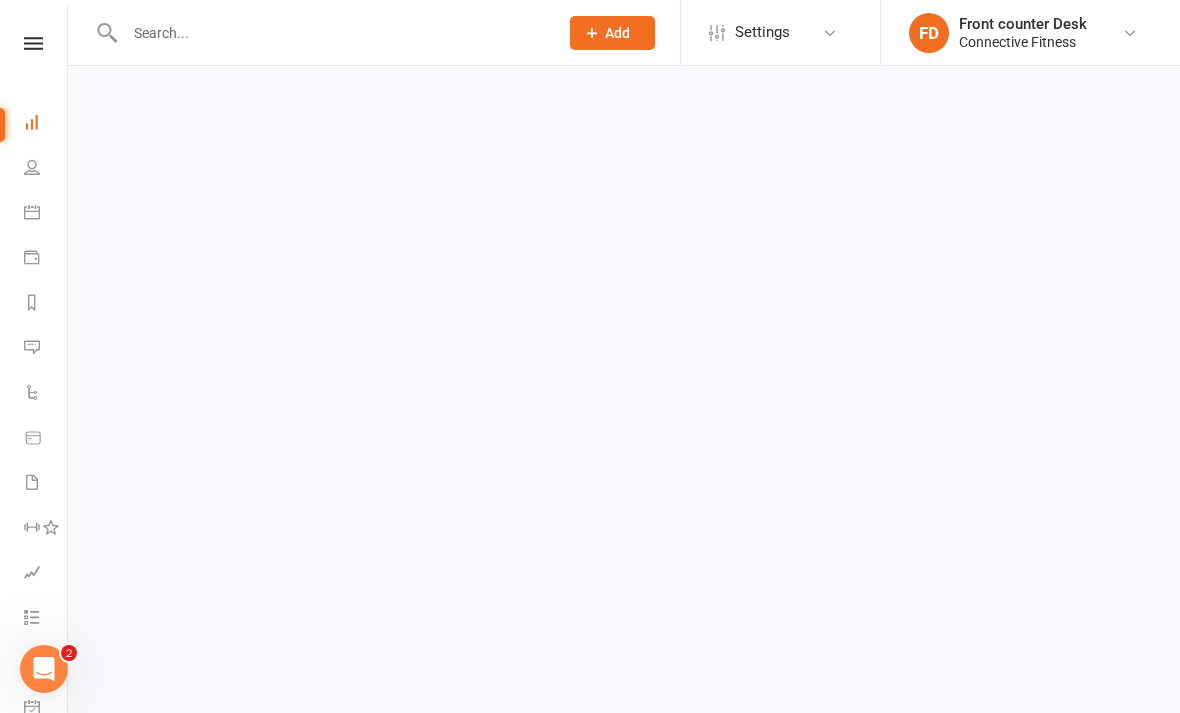 scroll, scrollTop: 0, scrollLeft: 0, axis: both 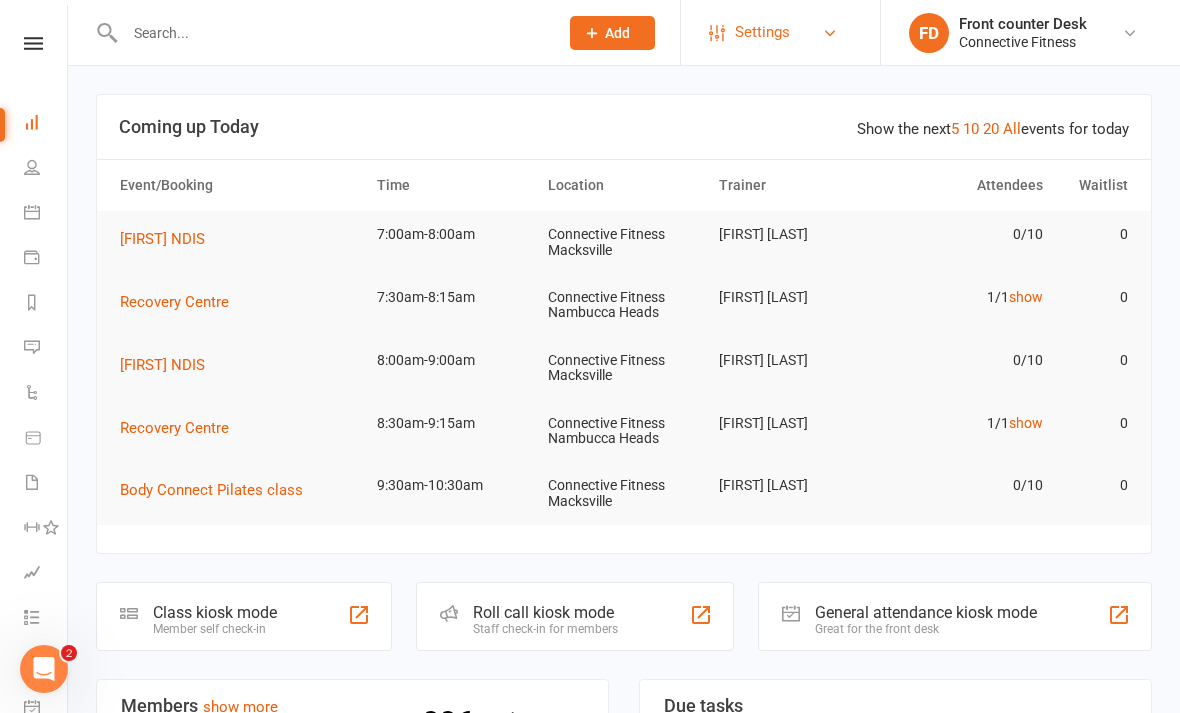 click on "Settings" at bounding box center [778, 32] 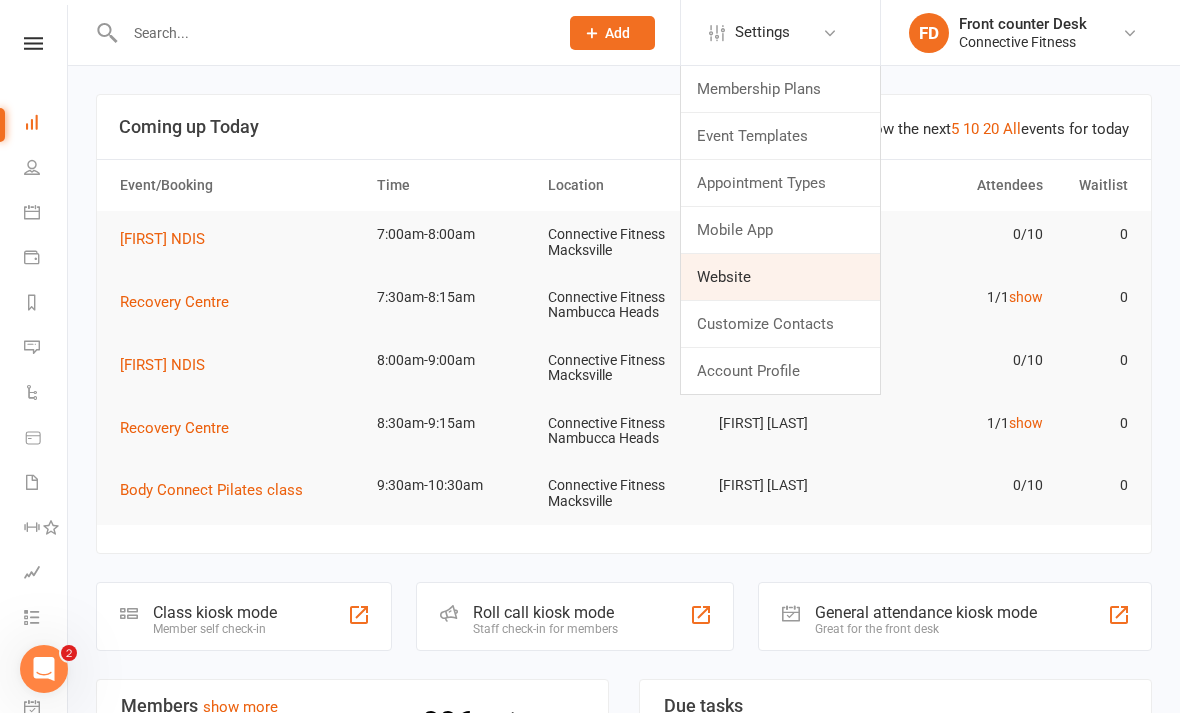click on "Website" at bounding box center [780, 277] 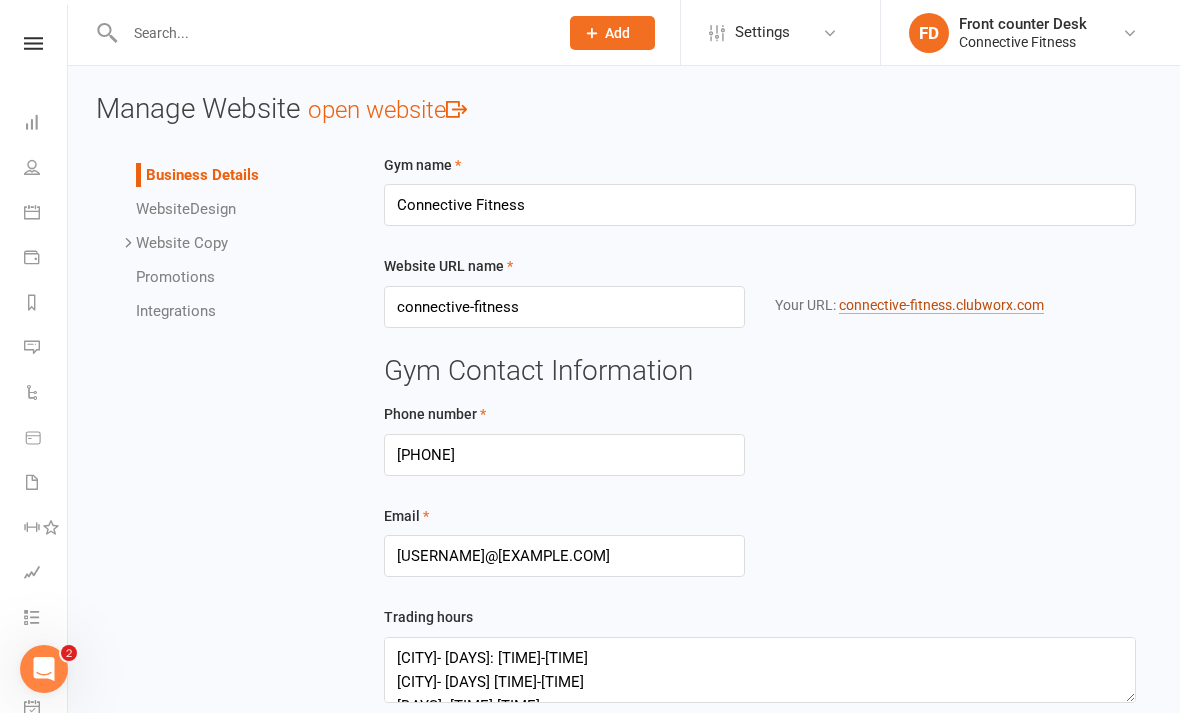 click on "[DOMAIN]" at bounding box center [941, 305] 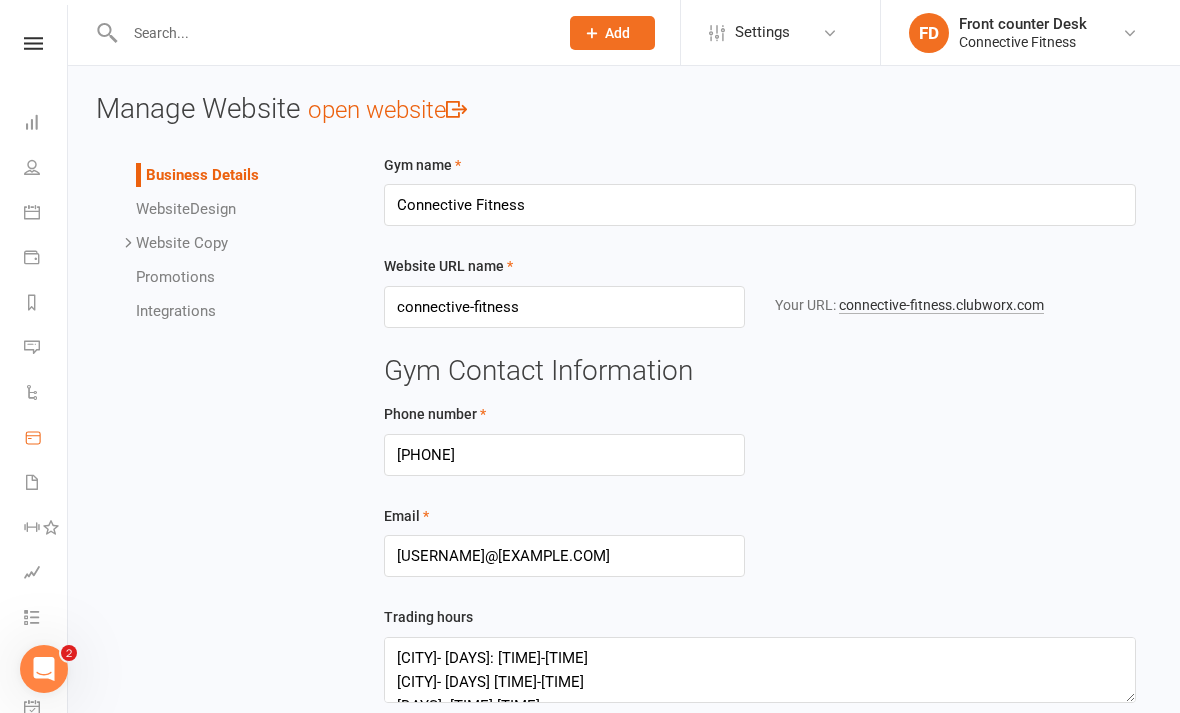 click on "Product Sales" at bounding box center (46, 439) 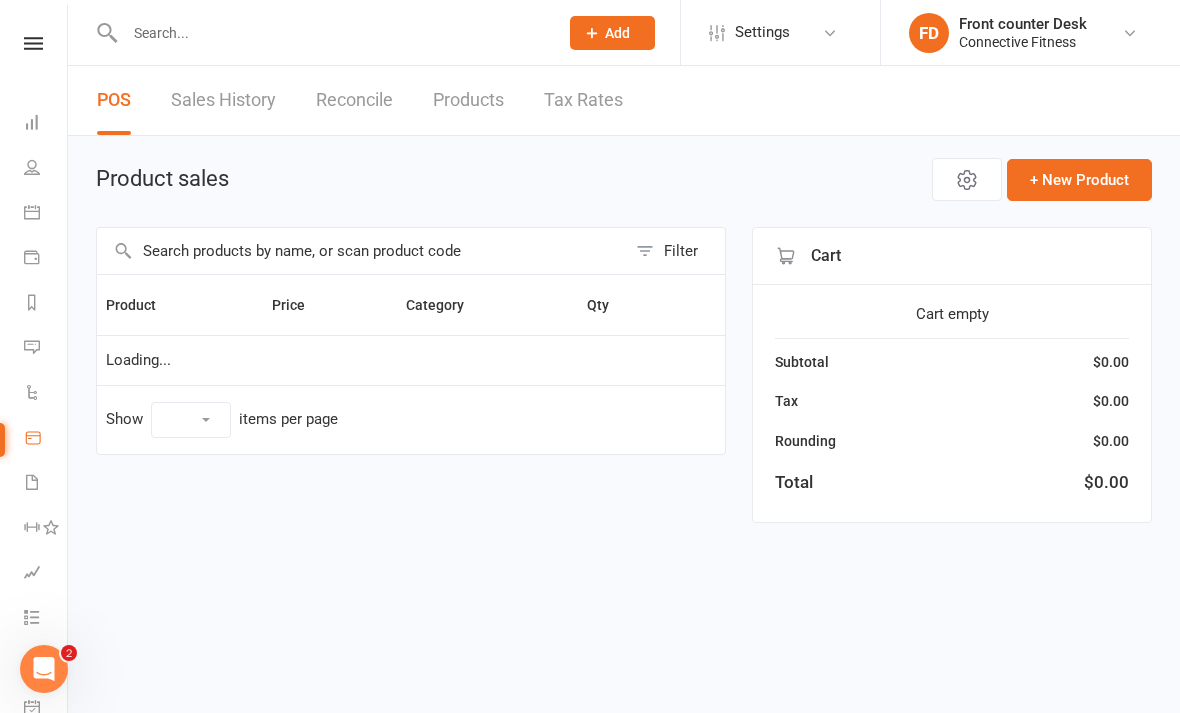 select on "10" 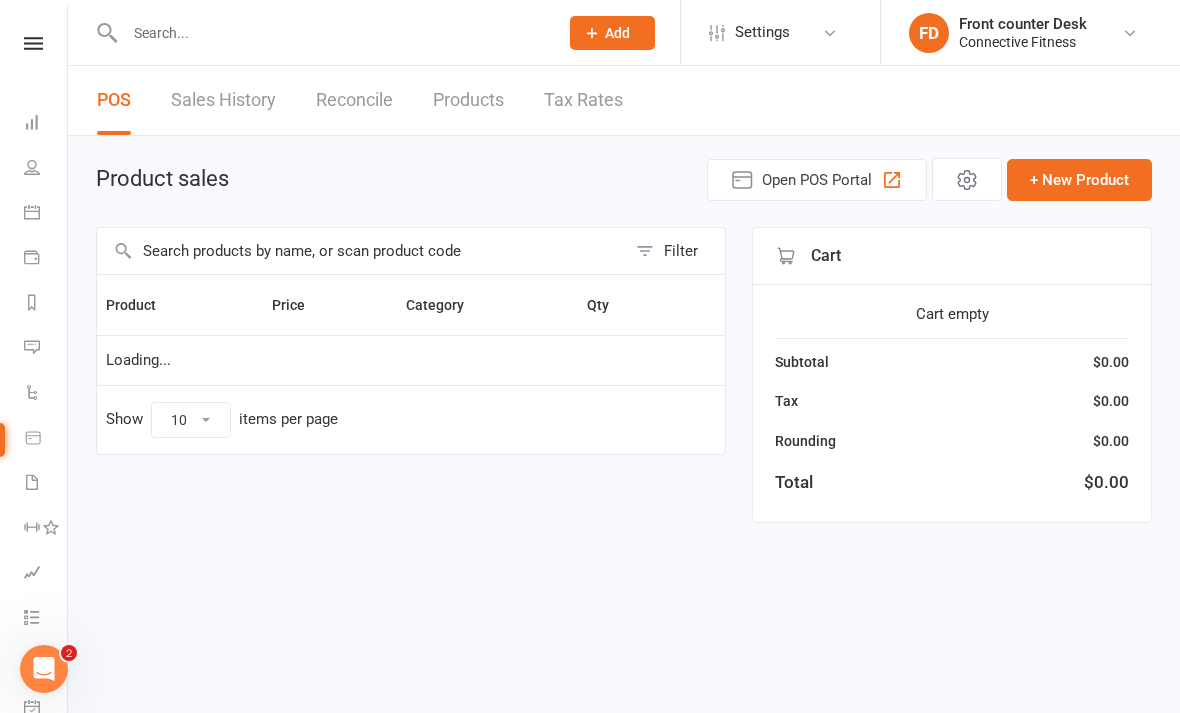 click on "Clubworx Dashboard People Calendar Payments Reports Messages Automations Product Sales Waivers Workouts Assessments Tasks 2 What's New Check-in Kiosk modes General attendance Roll call Class check-in" at bounding box center [34, 361] 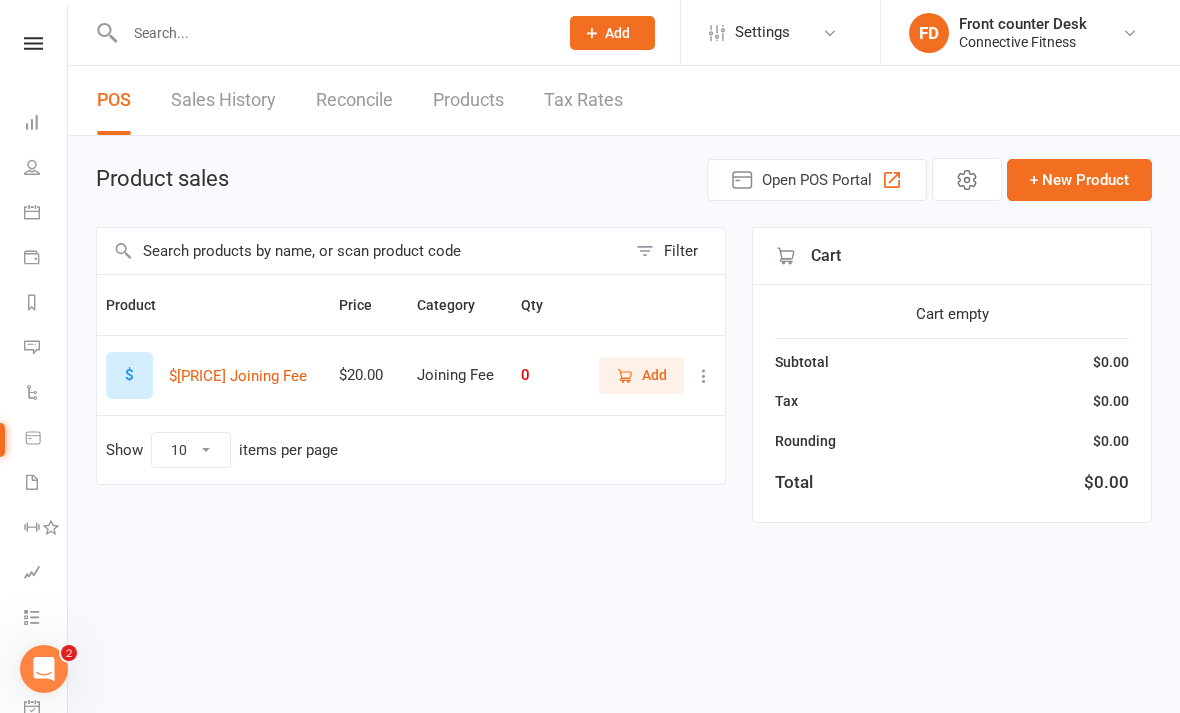 click at bounding box center (33, 43) 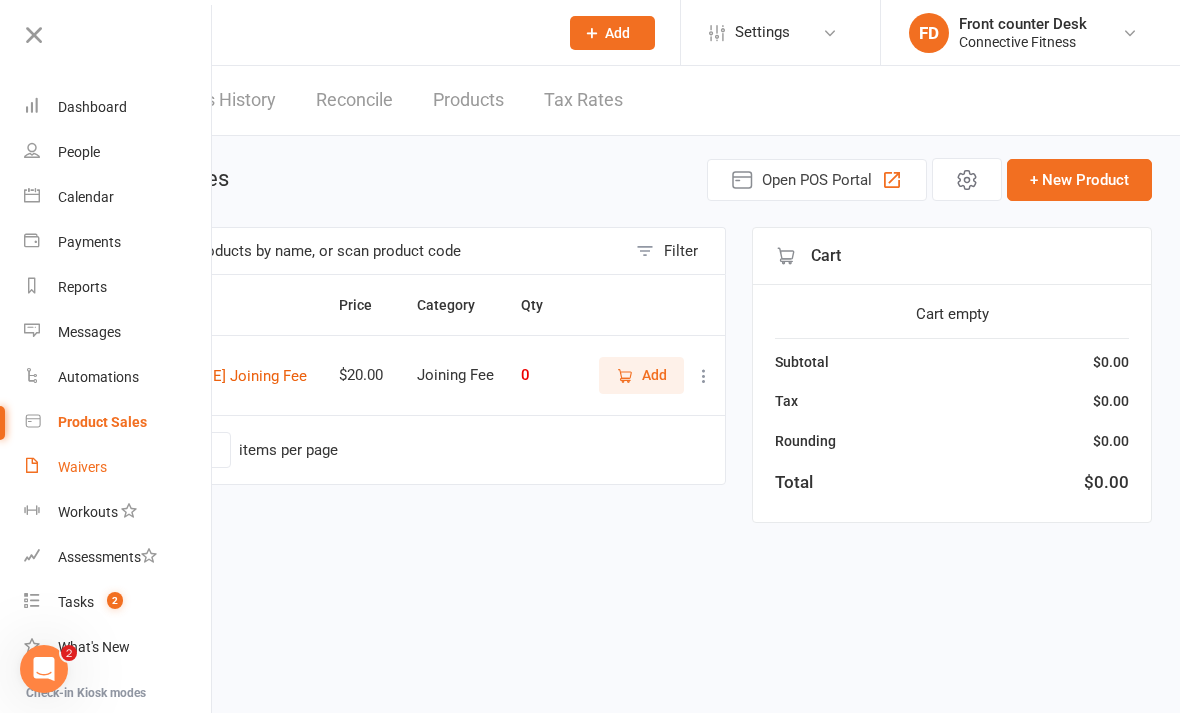 click on "Waivers" at bounding box center [82, 467] 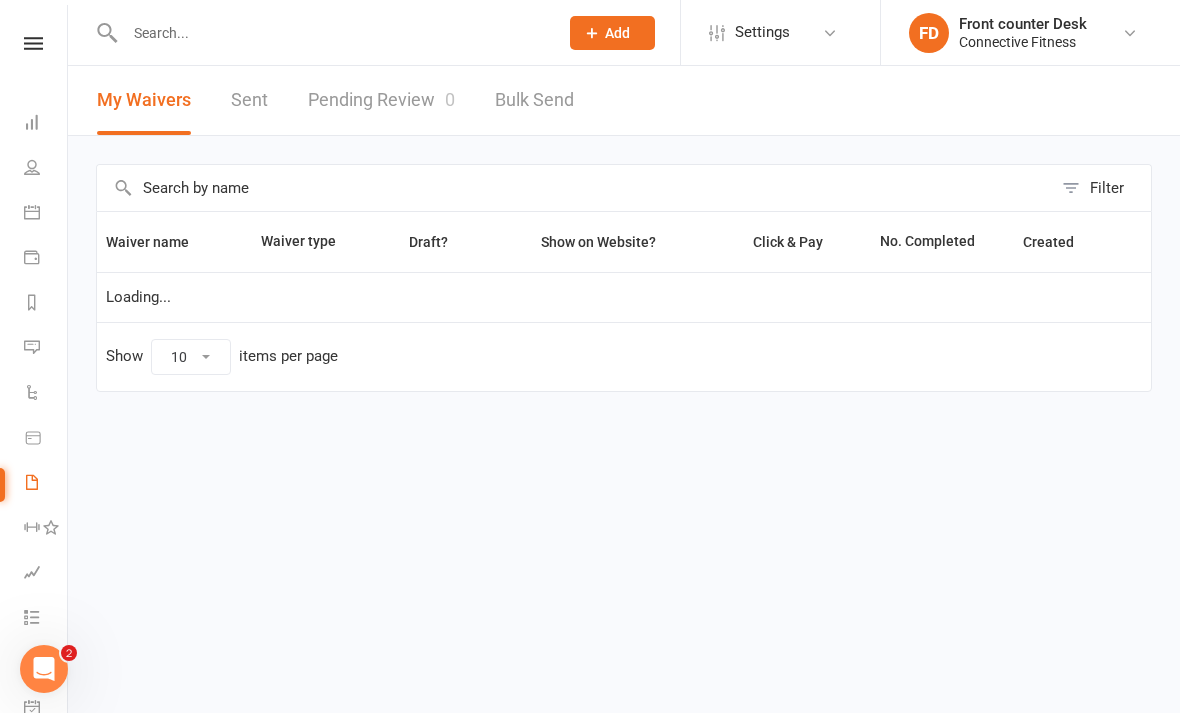 click on "Pending Review 0" at bounding box center [381, 100] 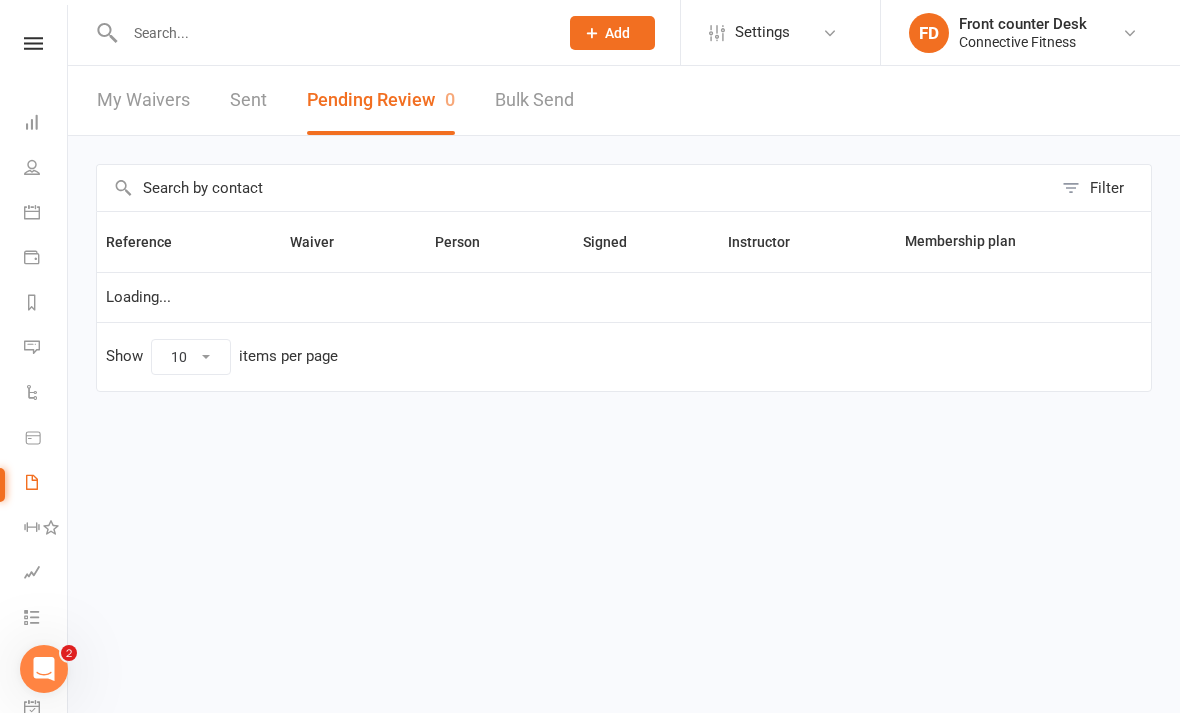 select on "100" 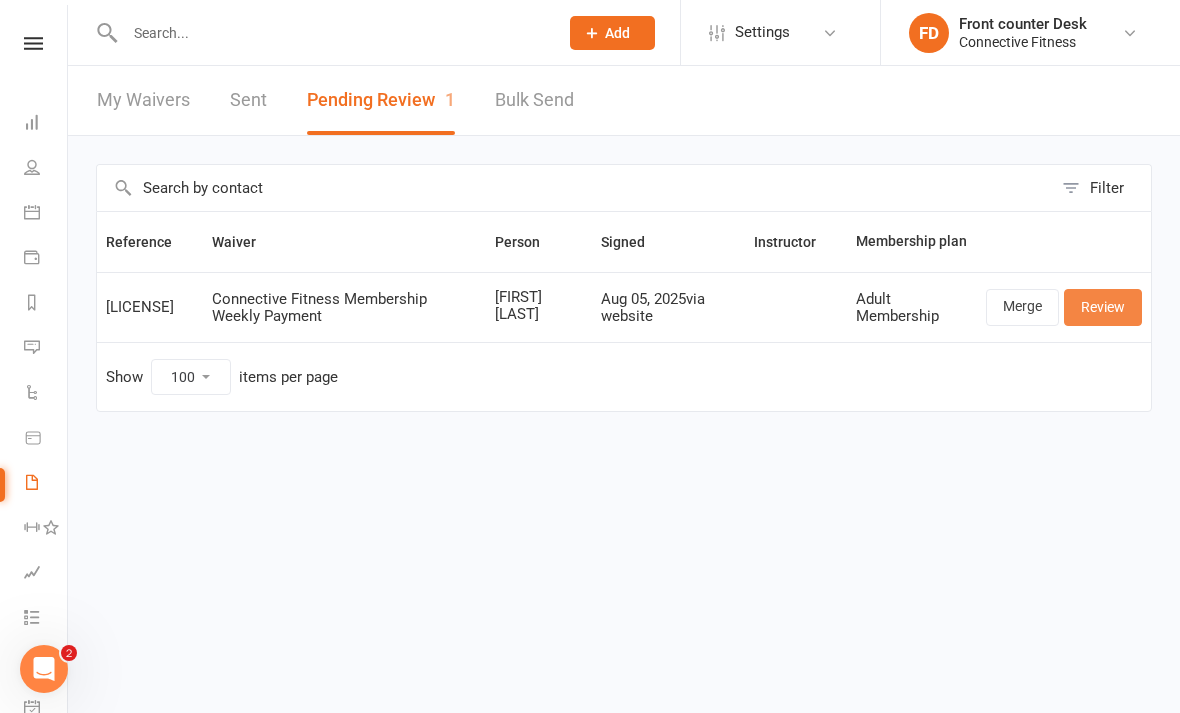 click on "Review" at bounding box center [1103, 307] 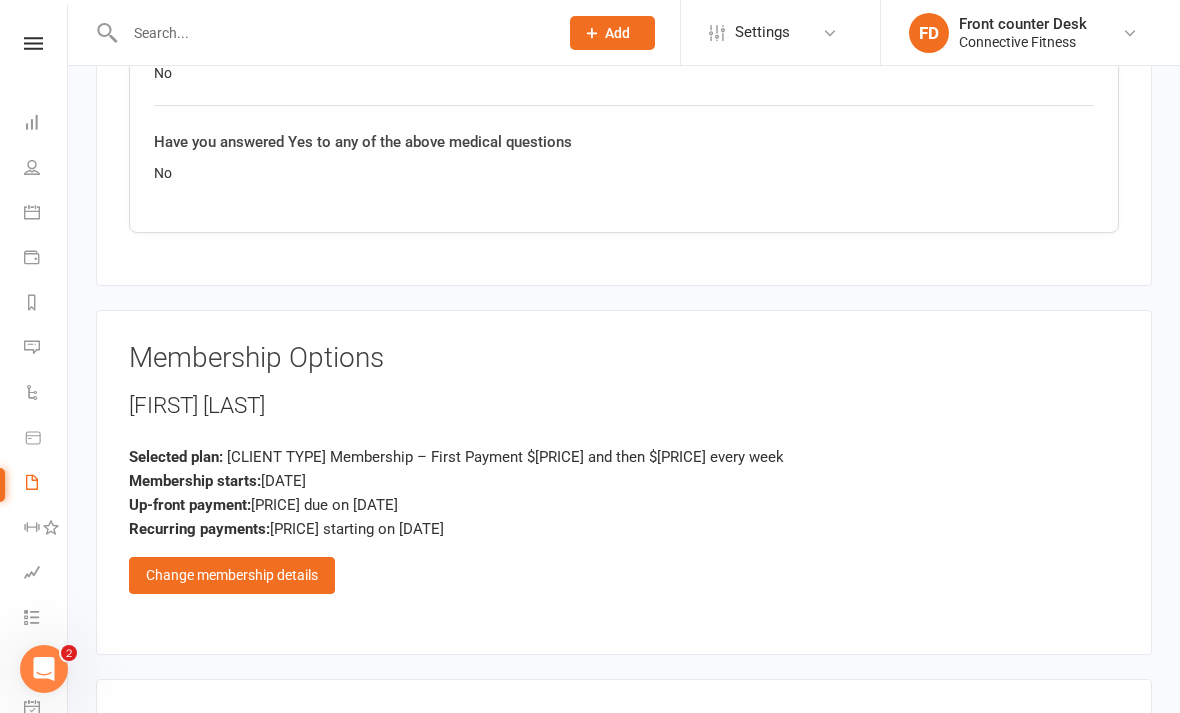 scroll, scrollTop: 2595, scrollLeft: 0, axis: vertical 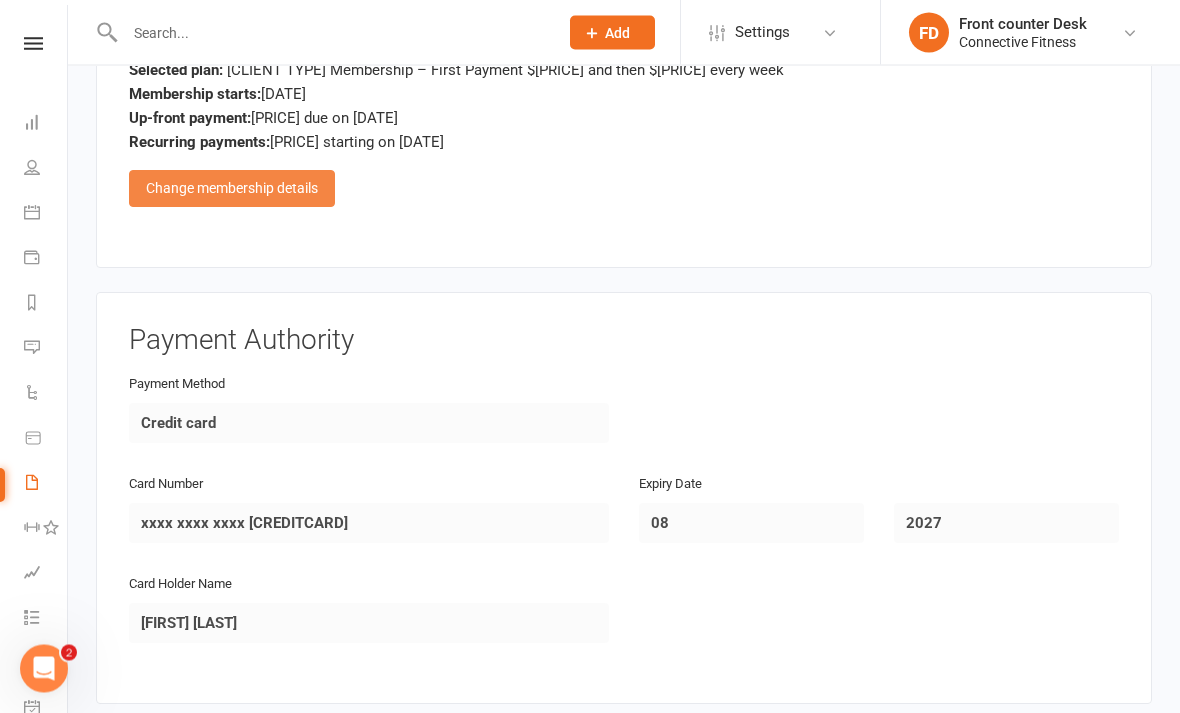 click on "Change membership details" at bounding box center (232, 189) 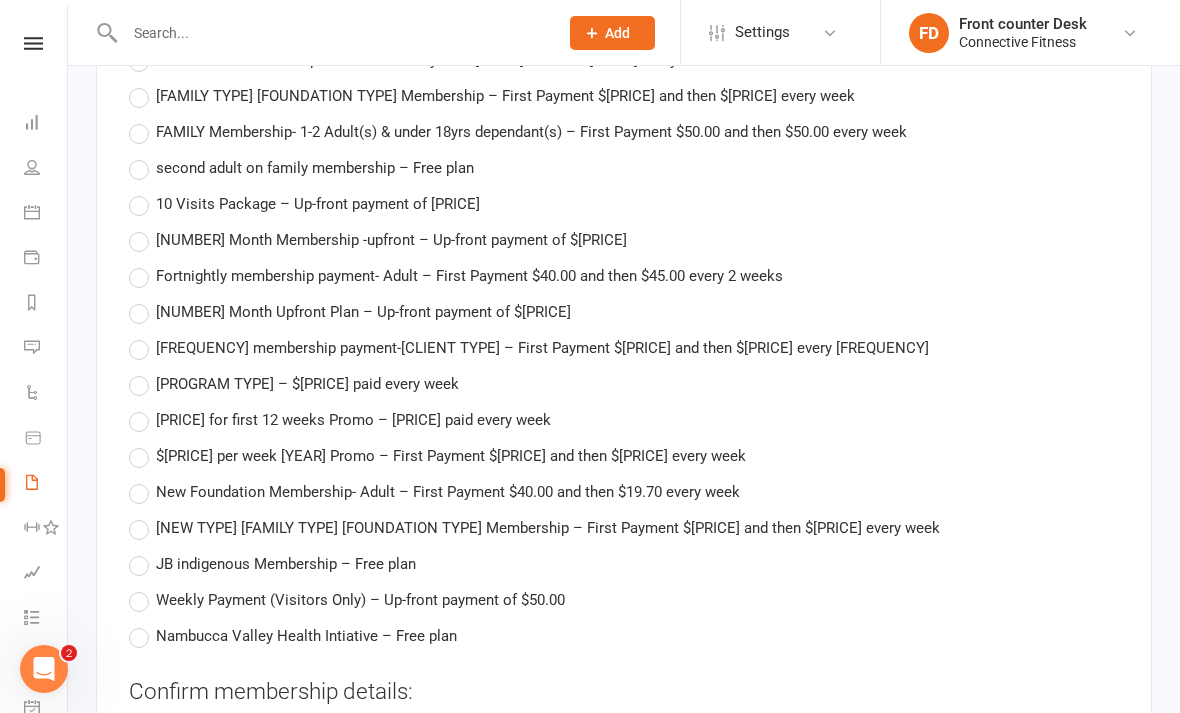 scroll, scrollTop: 3047, scrollLeft: 0, axis: vertical 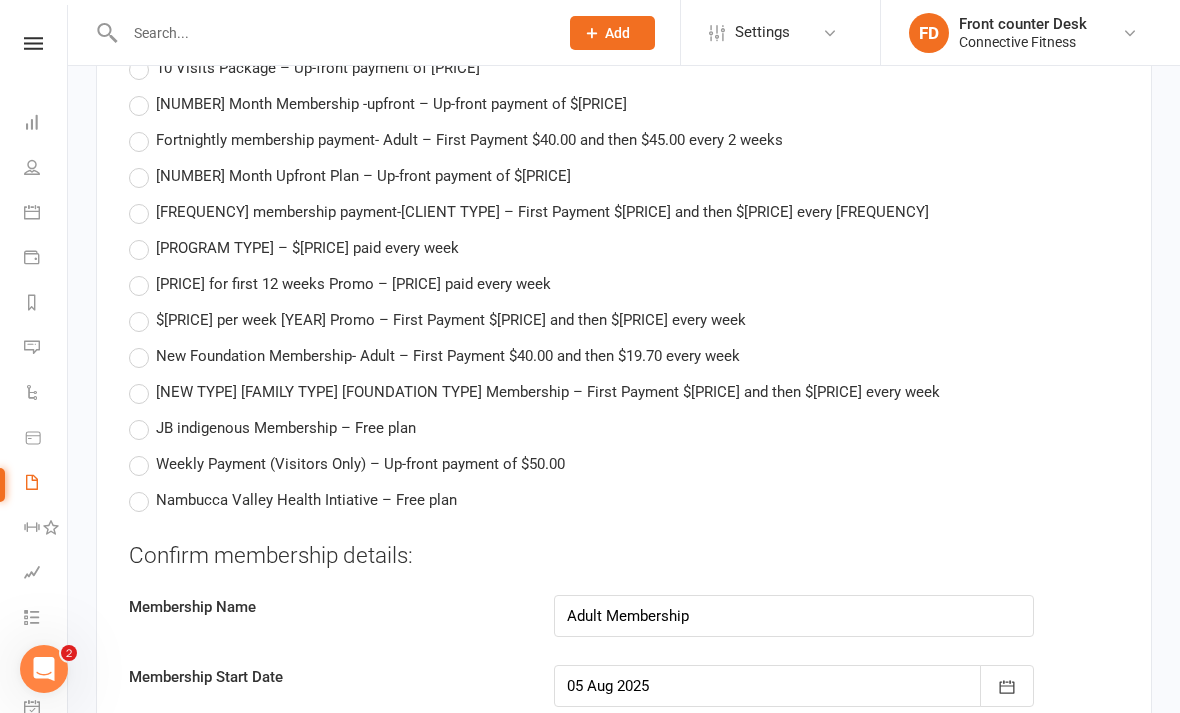 click on "New Foundation Membership- Adult – First Payment $40.00 and then $19.70 every week" at bounding box center (448, 354) 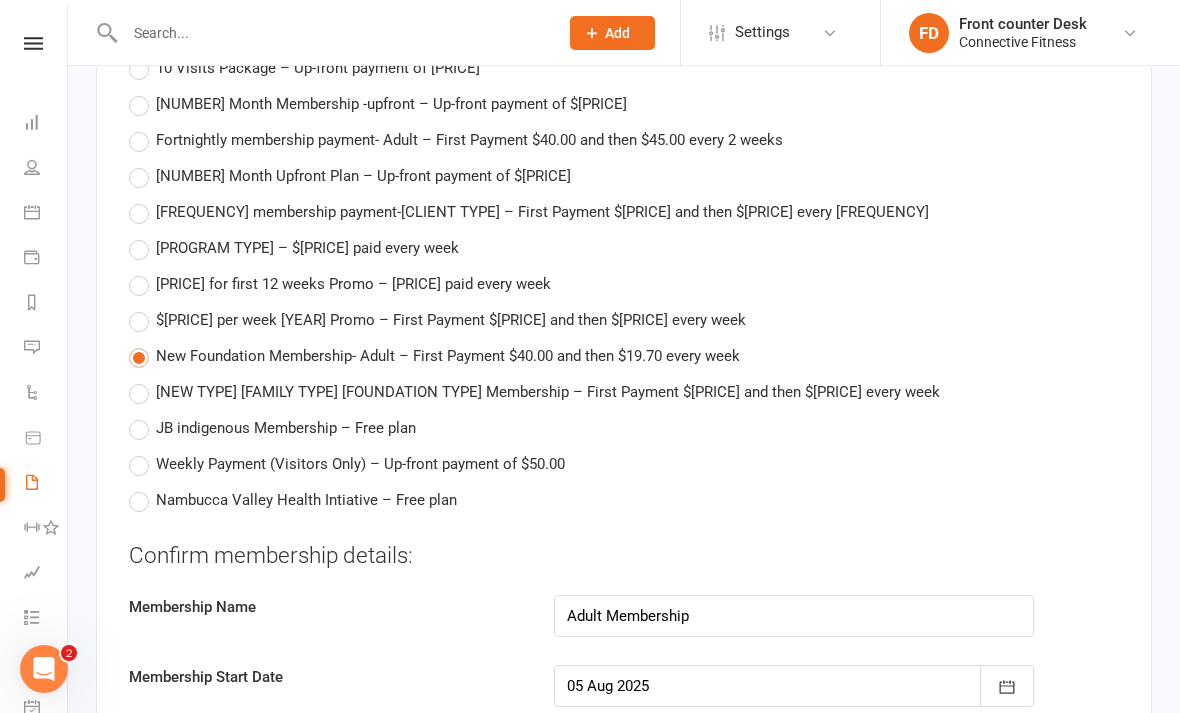 type on "New Foundation Membership- Adult" 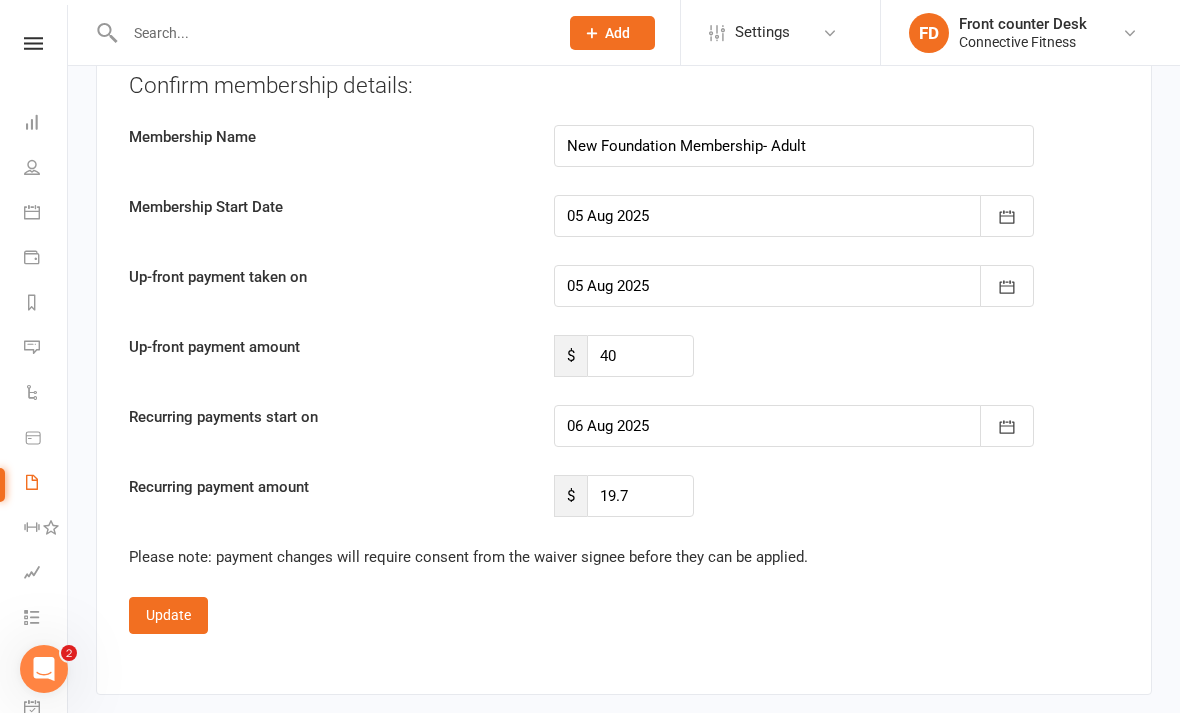 scroll, scrollTop: 3516, scrollLeft: 0, axis: vertical 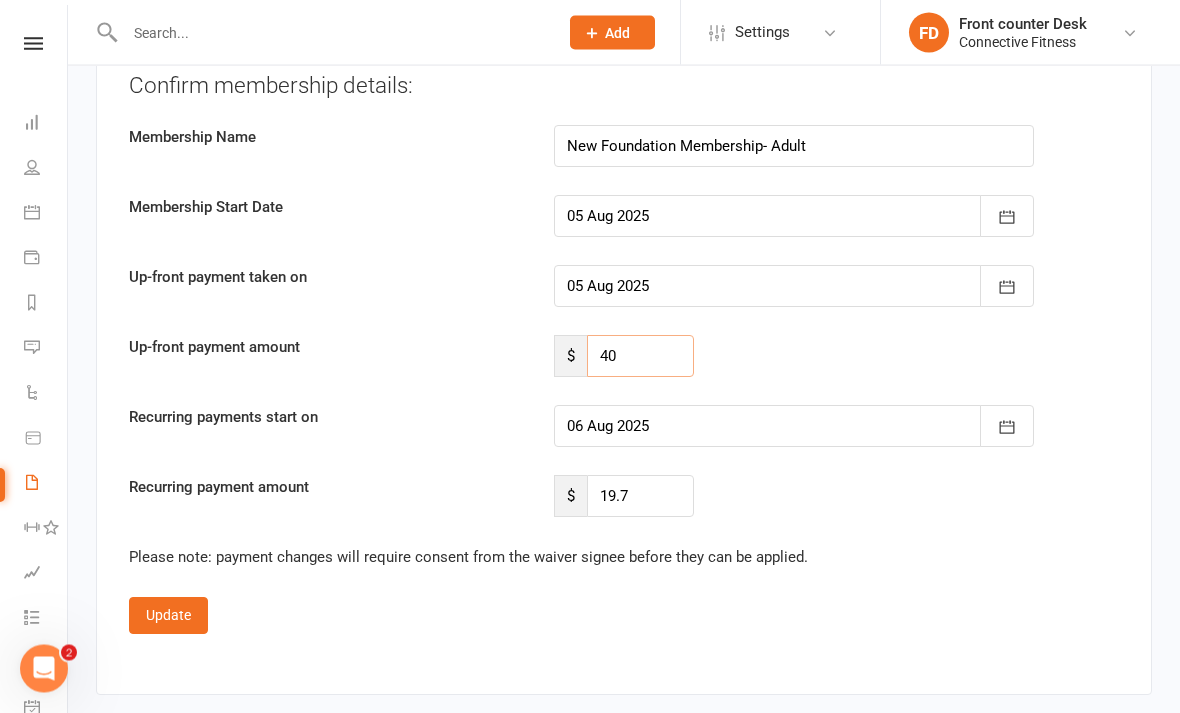 click on "40" at bounding box center (640, 357) 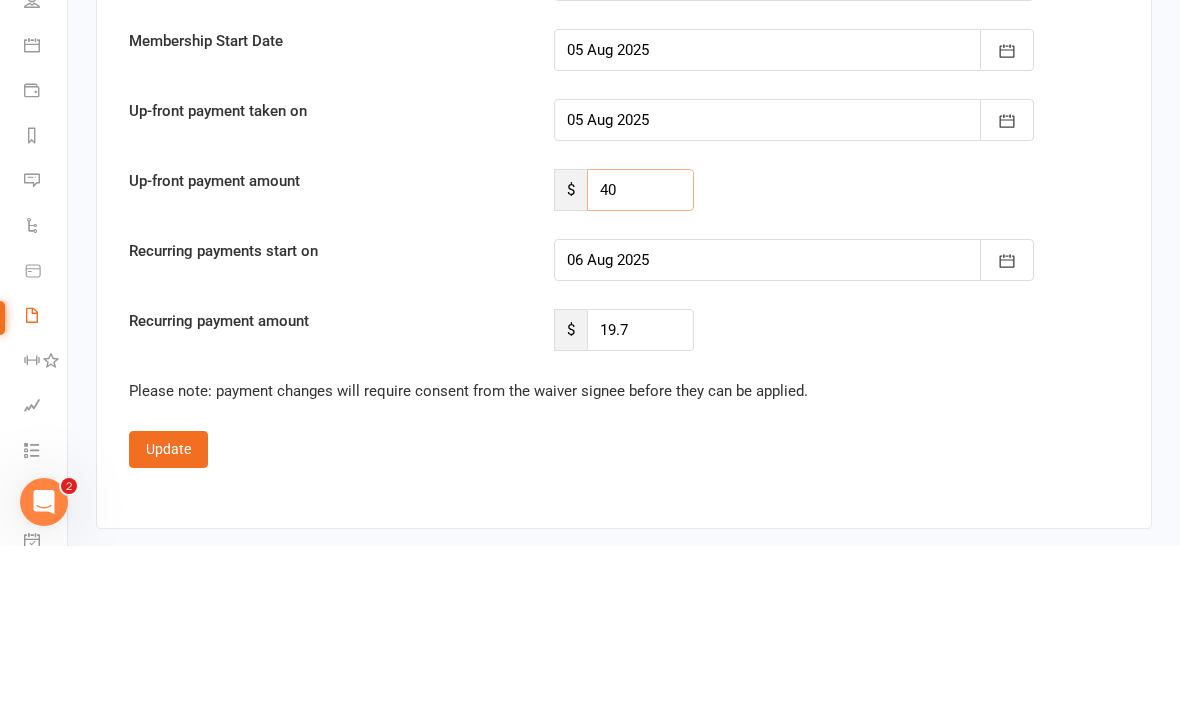 type on "4" 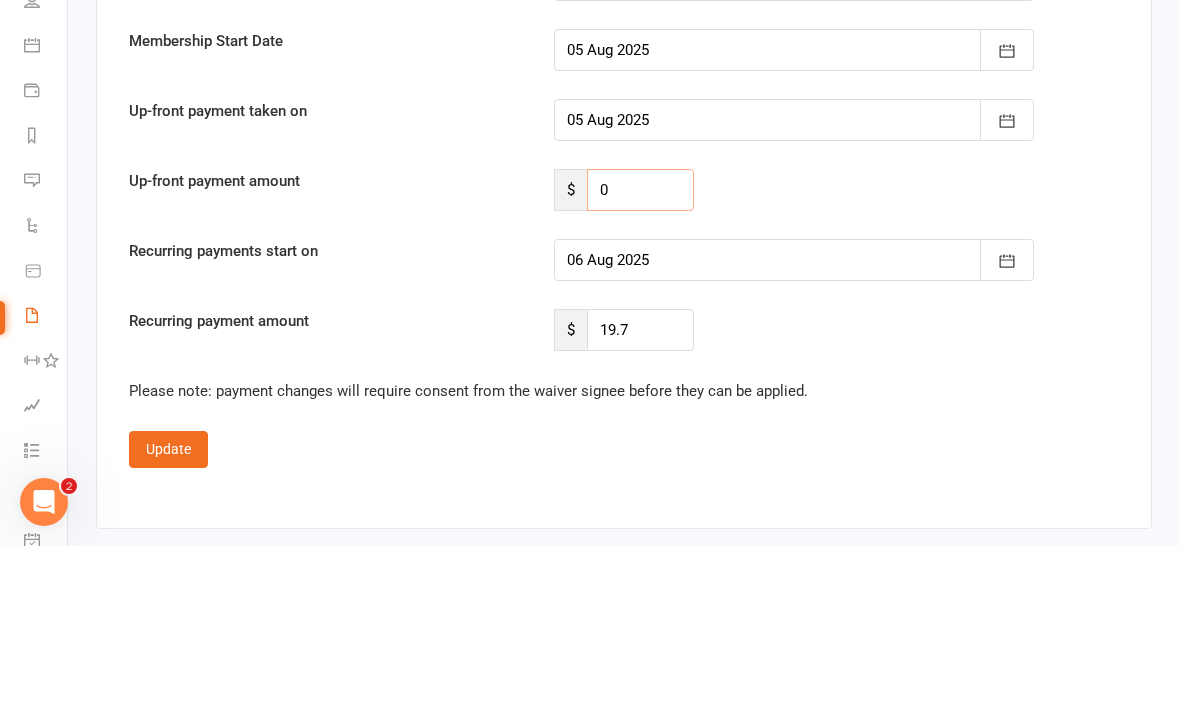 type on "0" 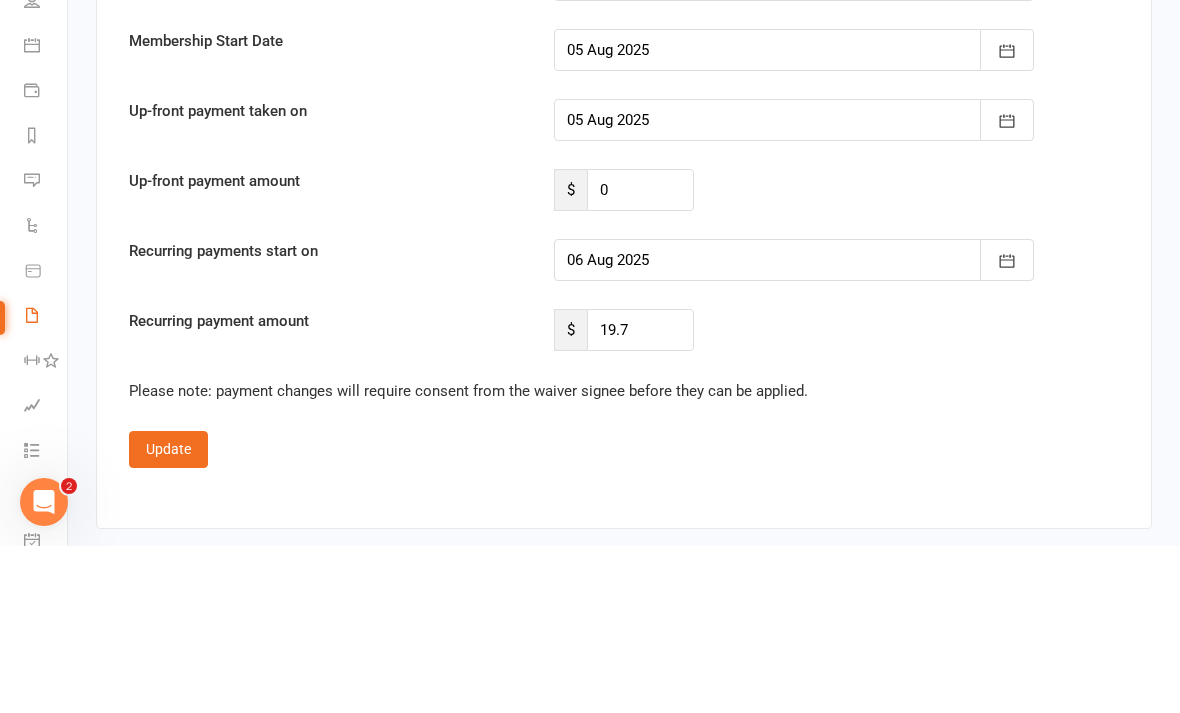 click at bounding box center (794, 427) 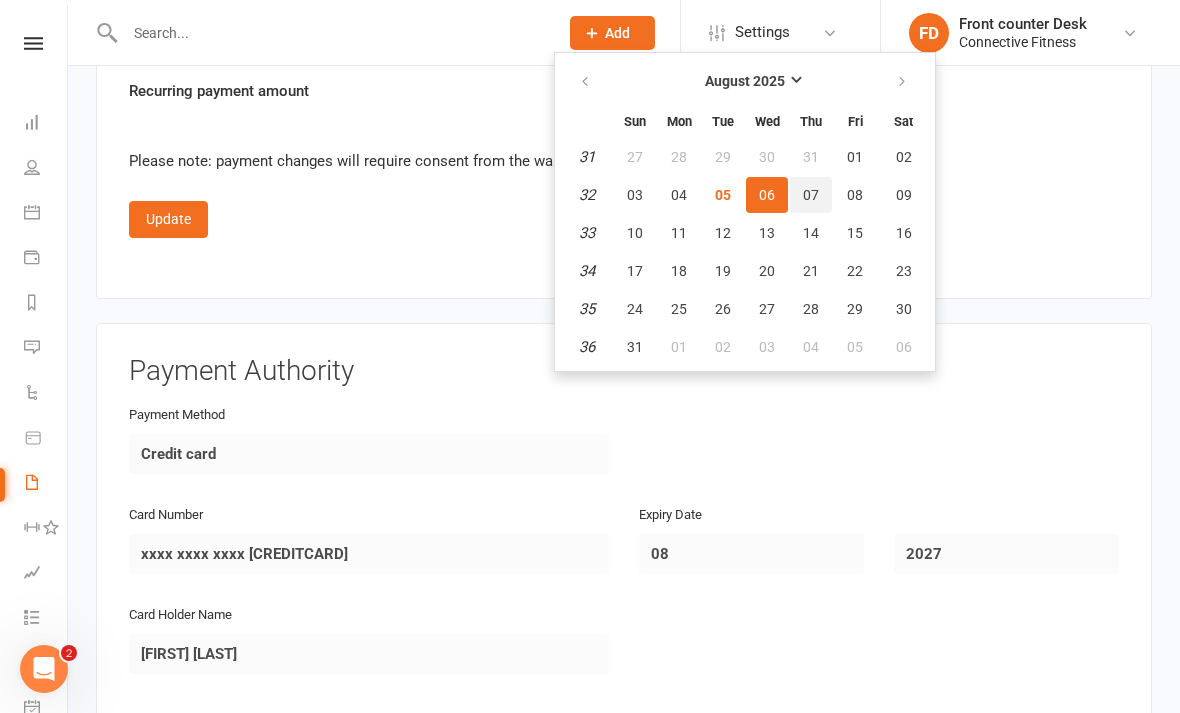 click on "07" at bounding box center (811, 195) 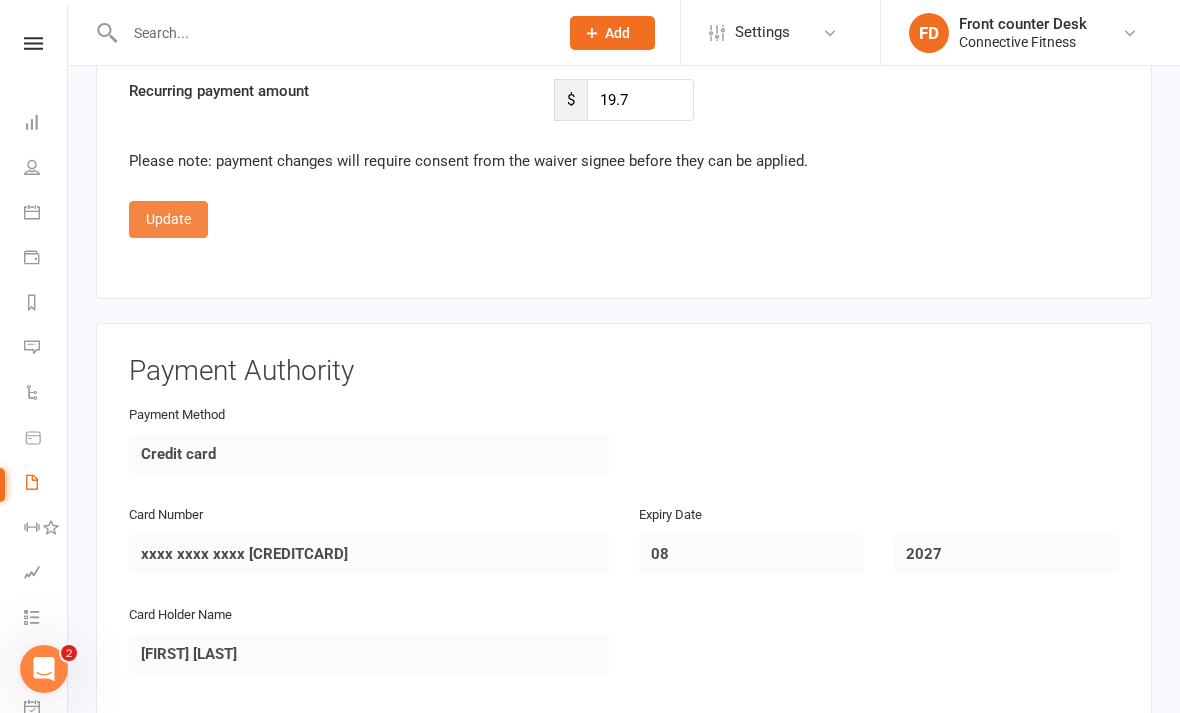click on "Update" at bounding box center (168, 219) 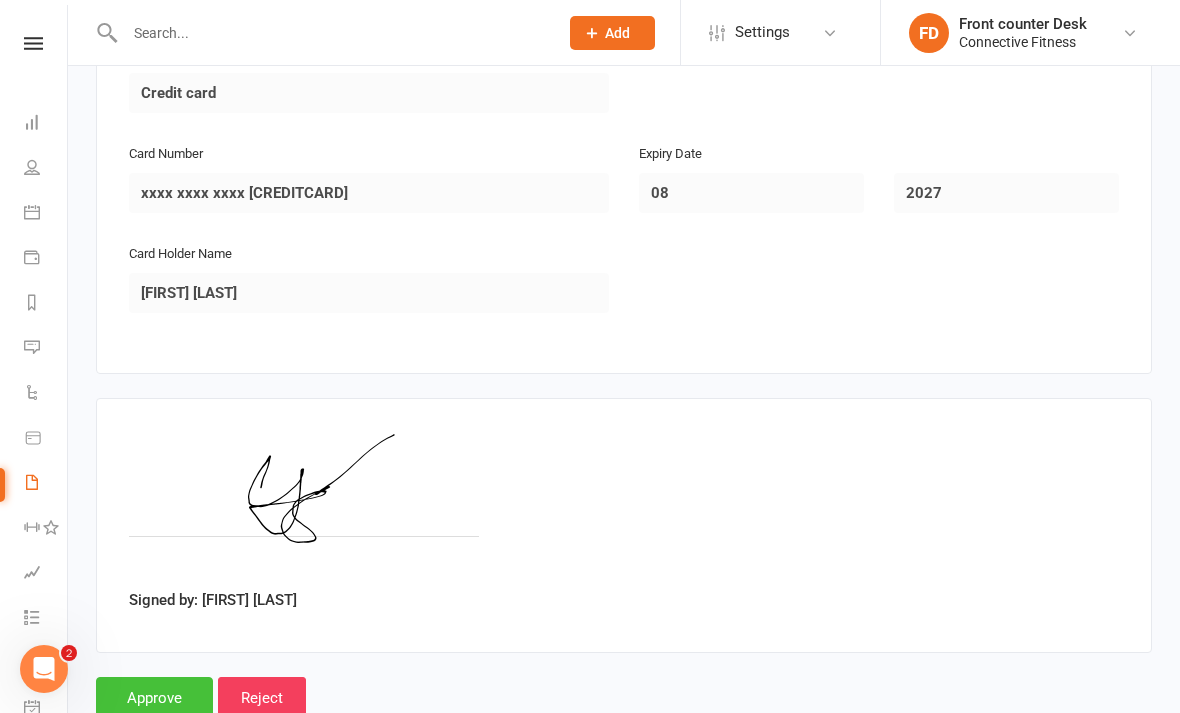 click on "Approve" at bounding box center [154, 698] 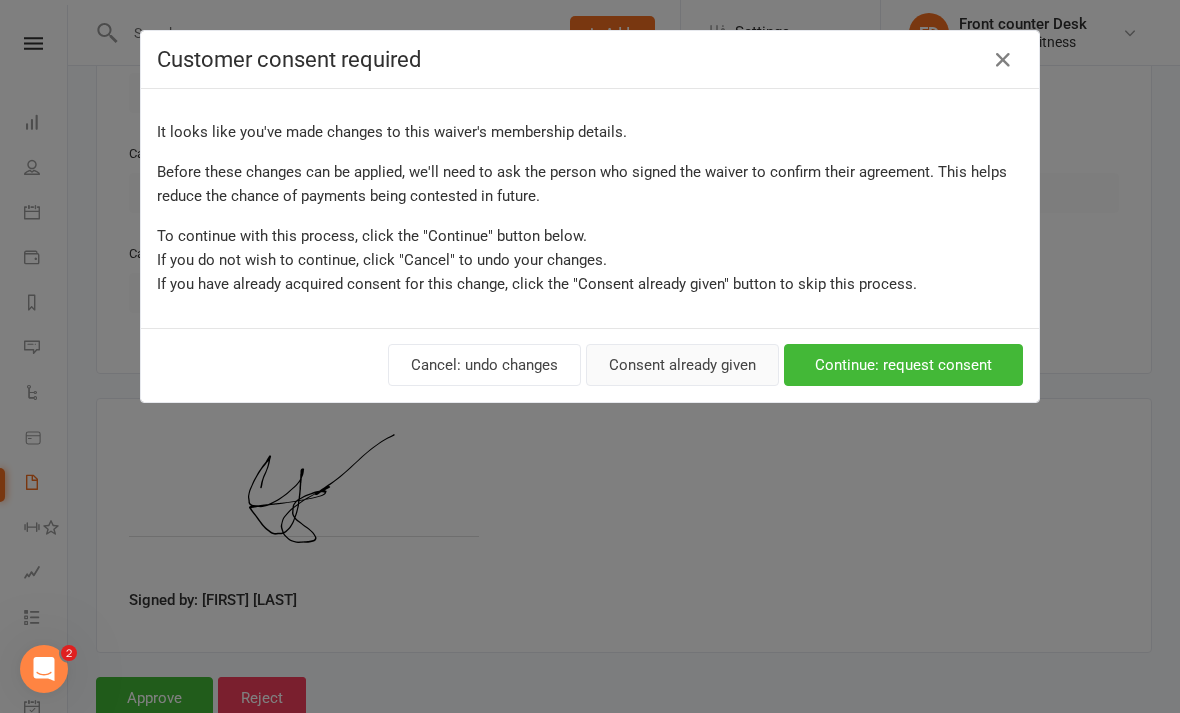 click on "Consent already given" at bounding box center (682, 365) 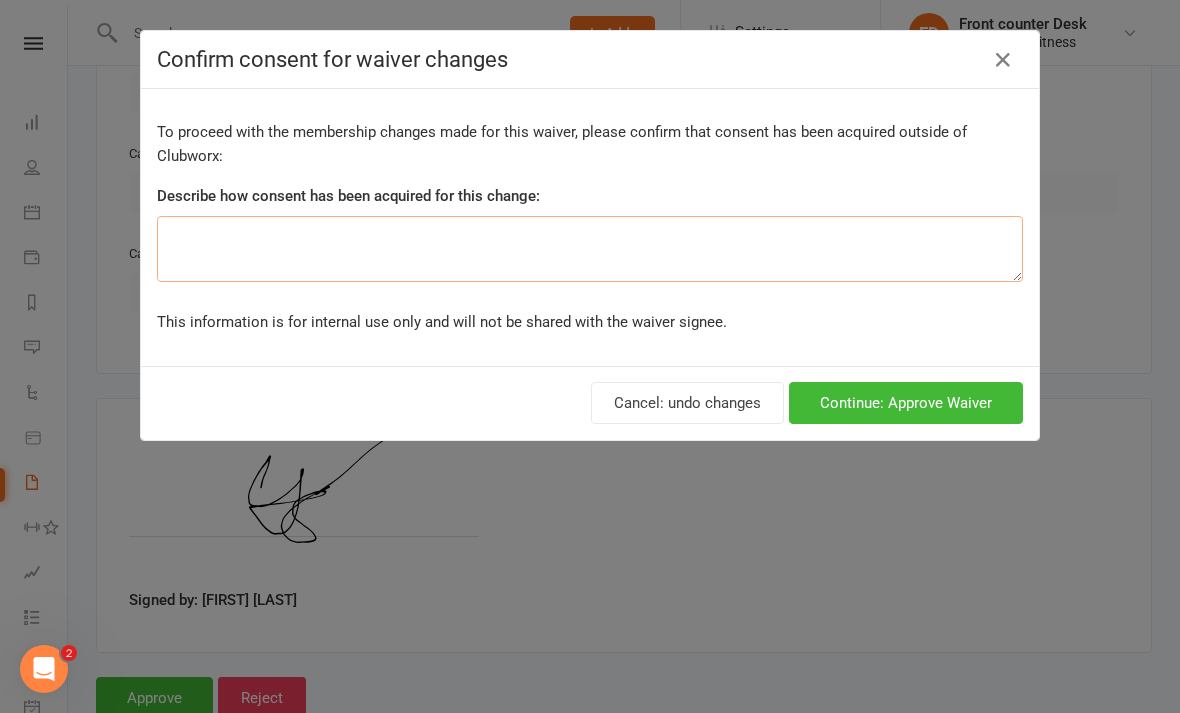 click at bounding box center [590, 249] 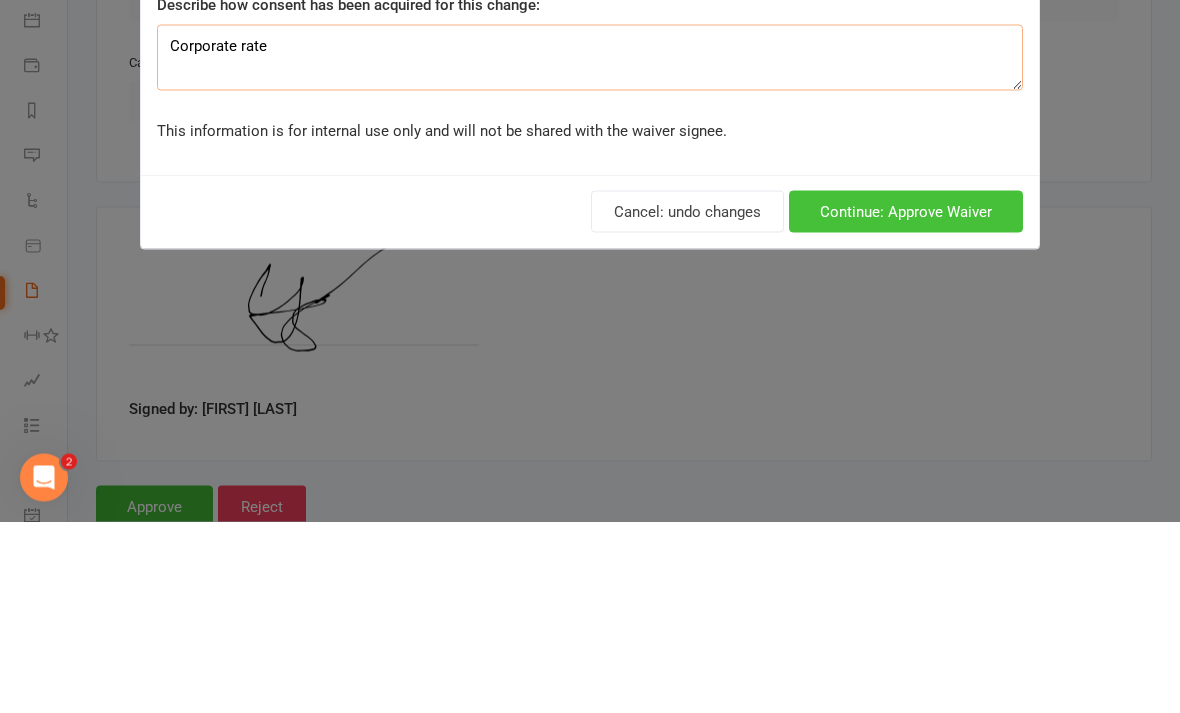 type on "Corporate rate" 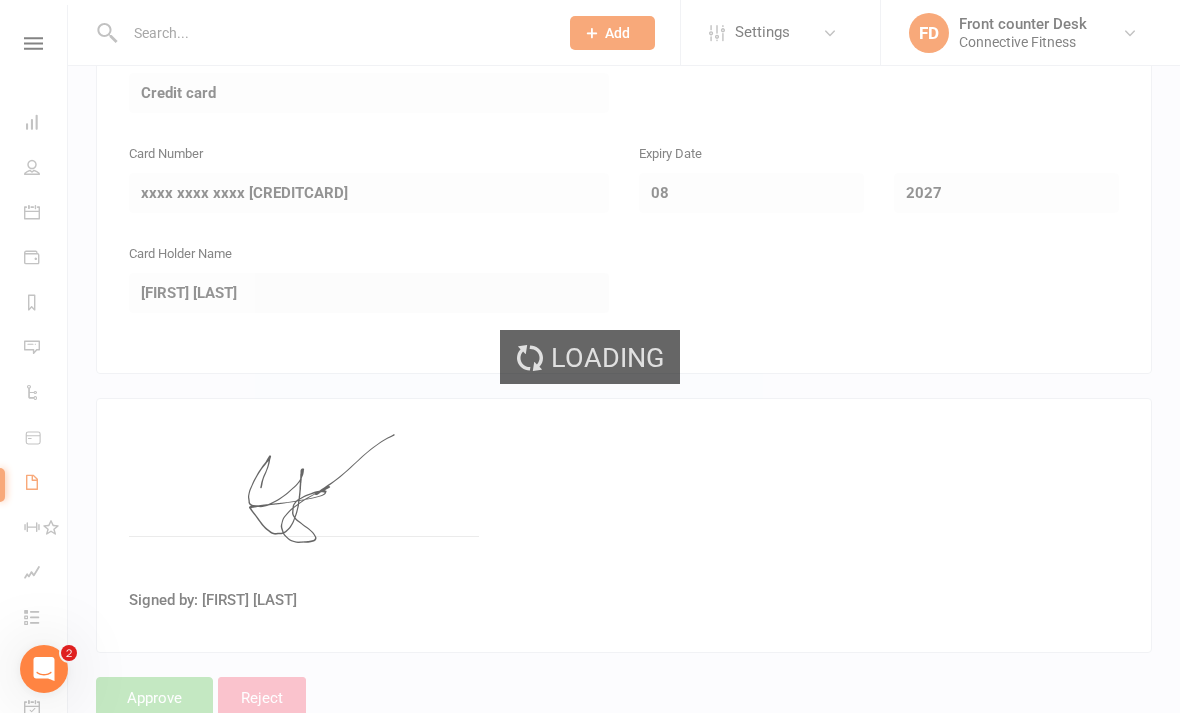 select on "100" 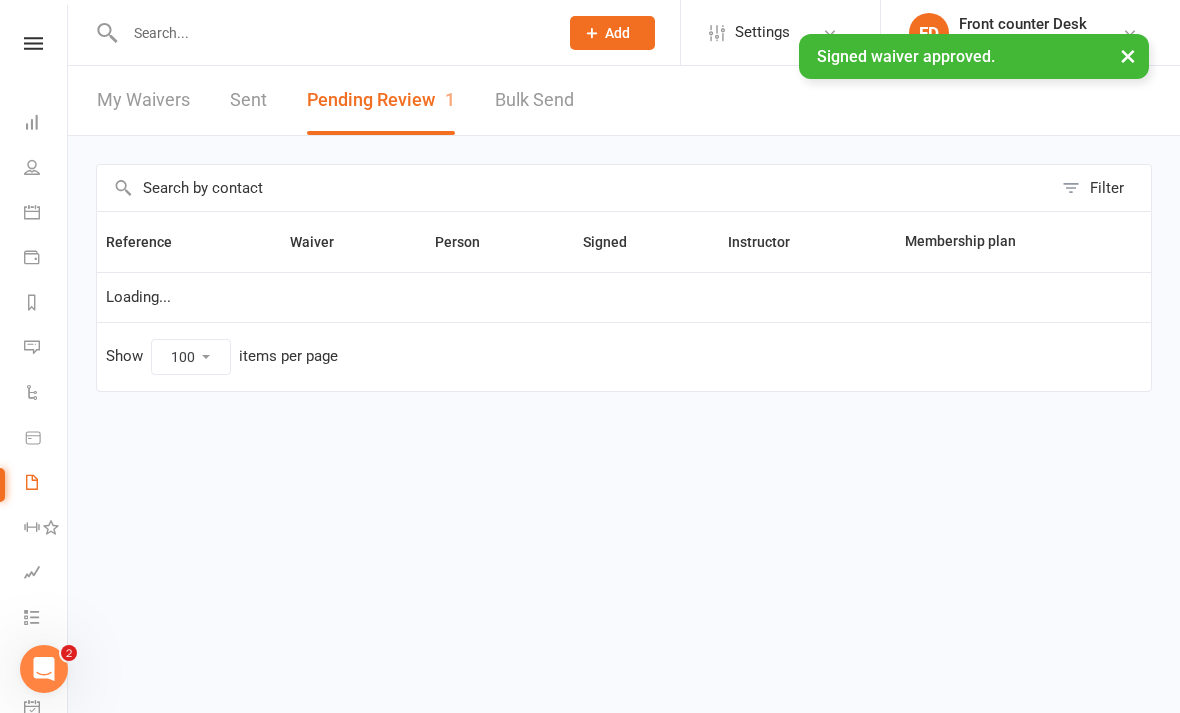 scroll, scrollTop: 0, scrollLeft: 0, axis: both 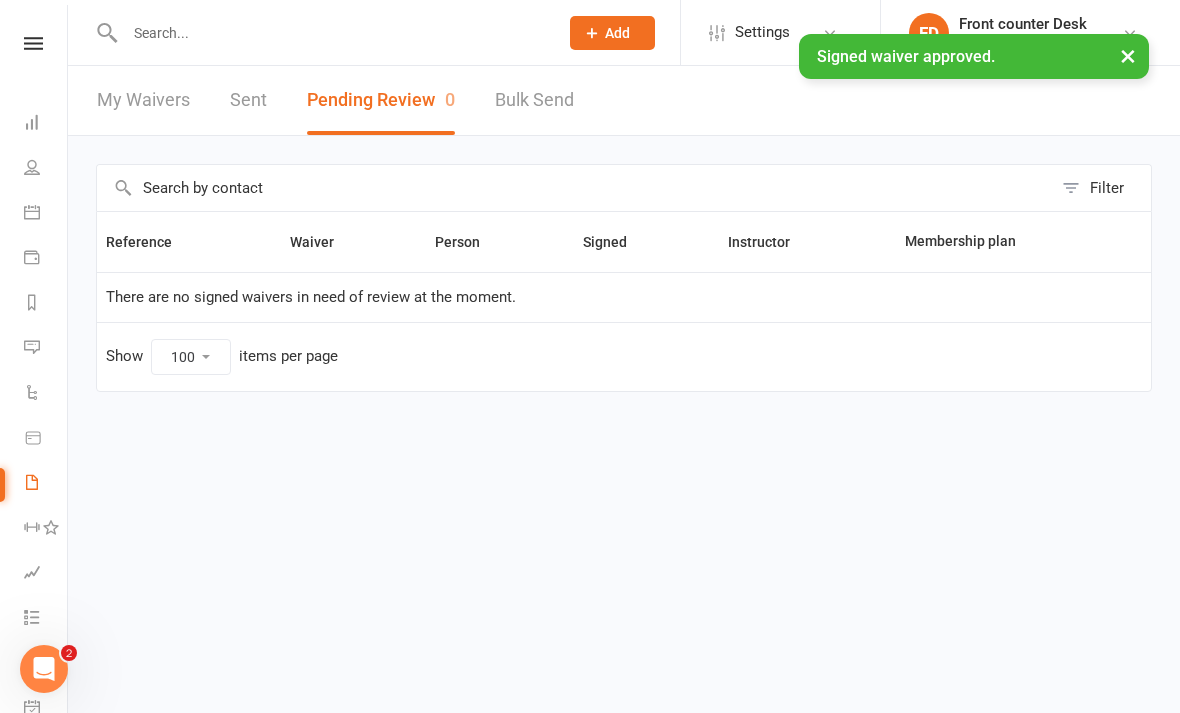 click at bounding box center [33, 43] 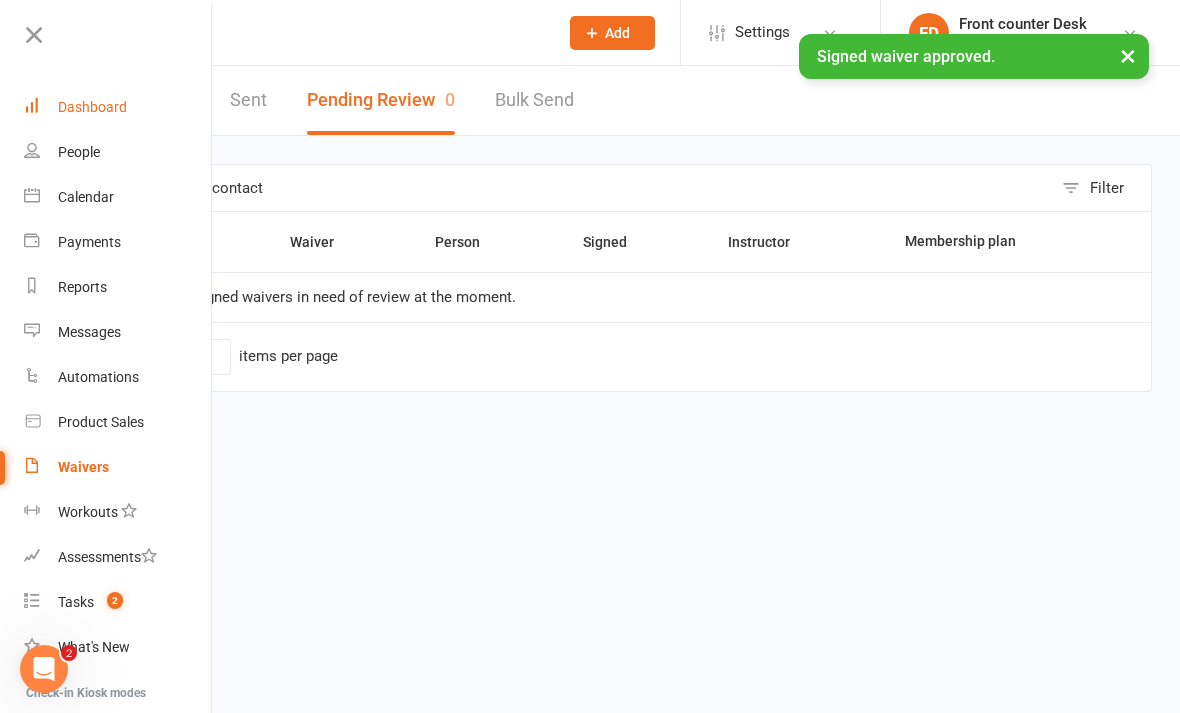 click on "Dashboard" at bounding box center [118, 107] 